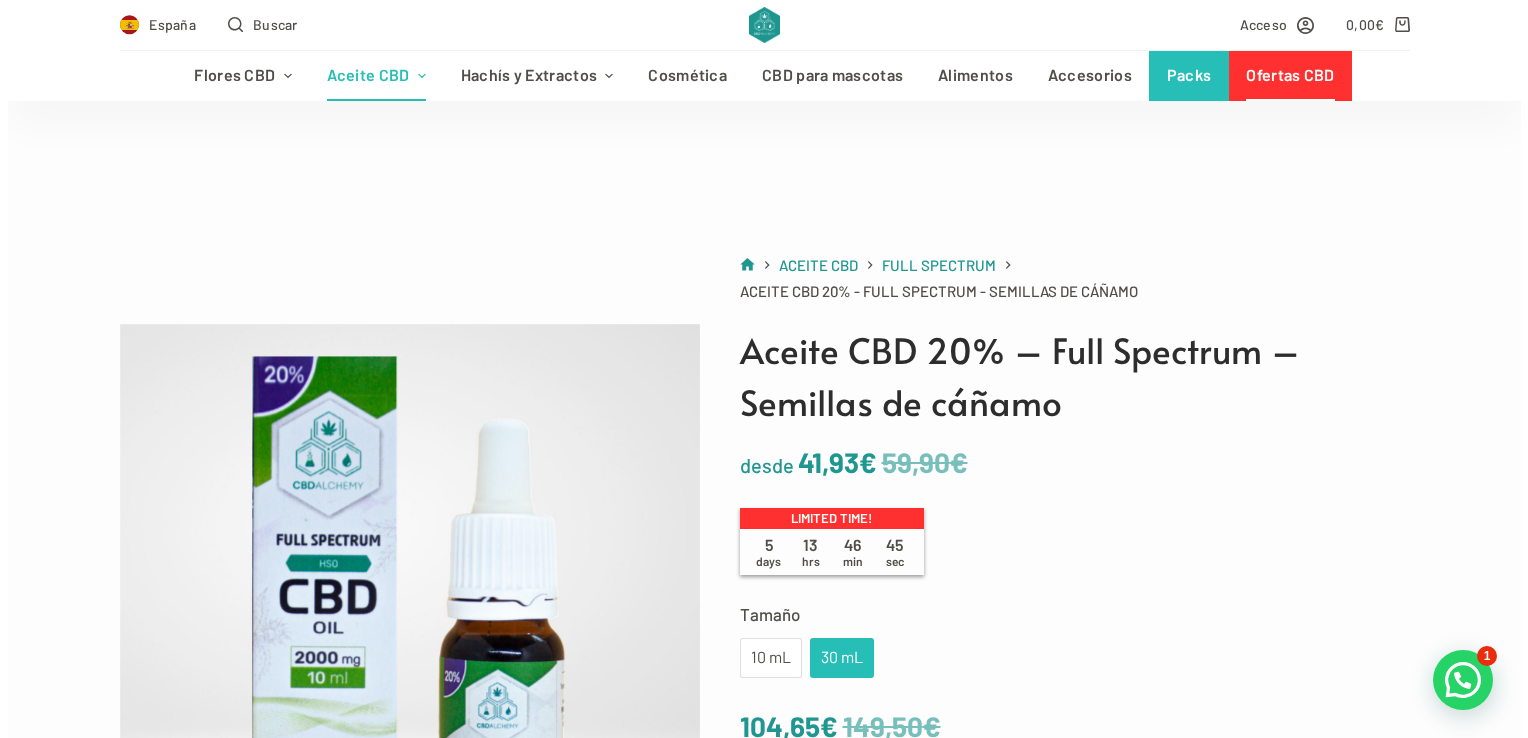scroll, scrollTop: 307, scrollLeft: 0, axis: vertical 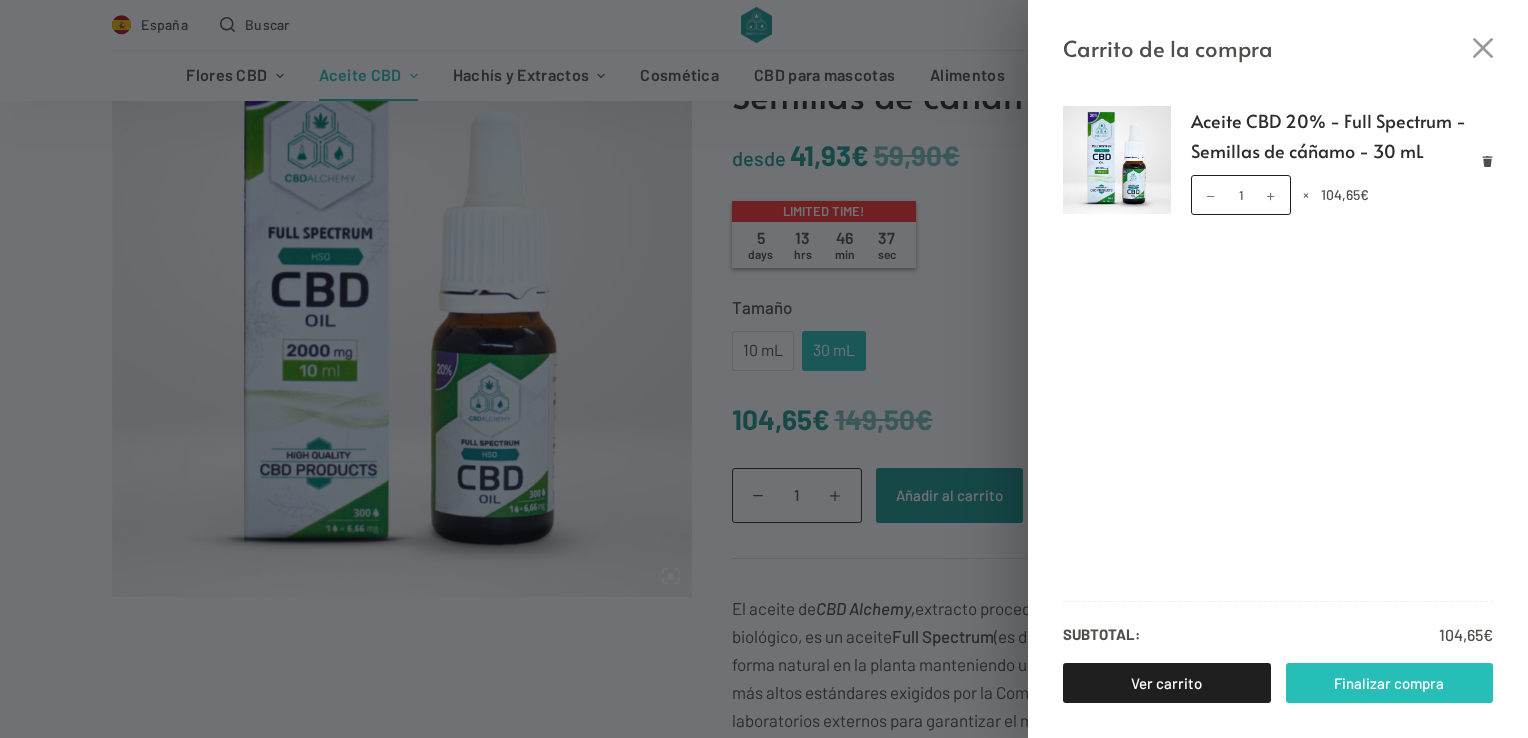click on "Finalizar compra" at bounding box center (1390, 683) 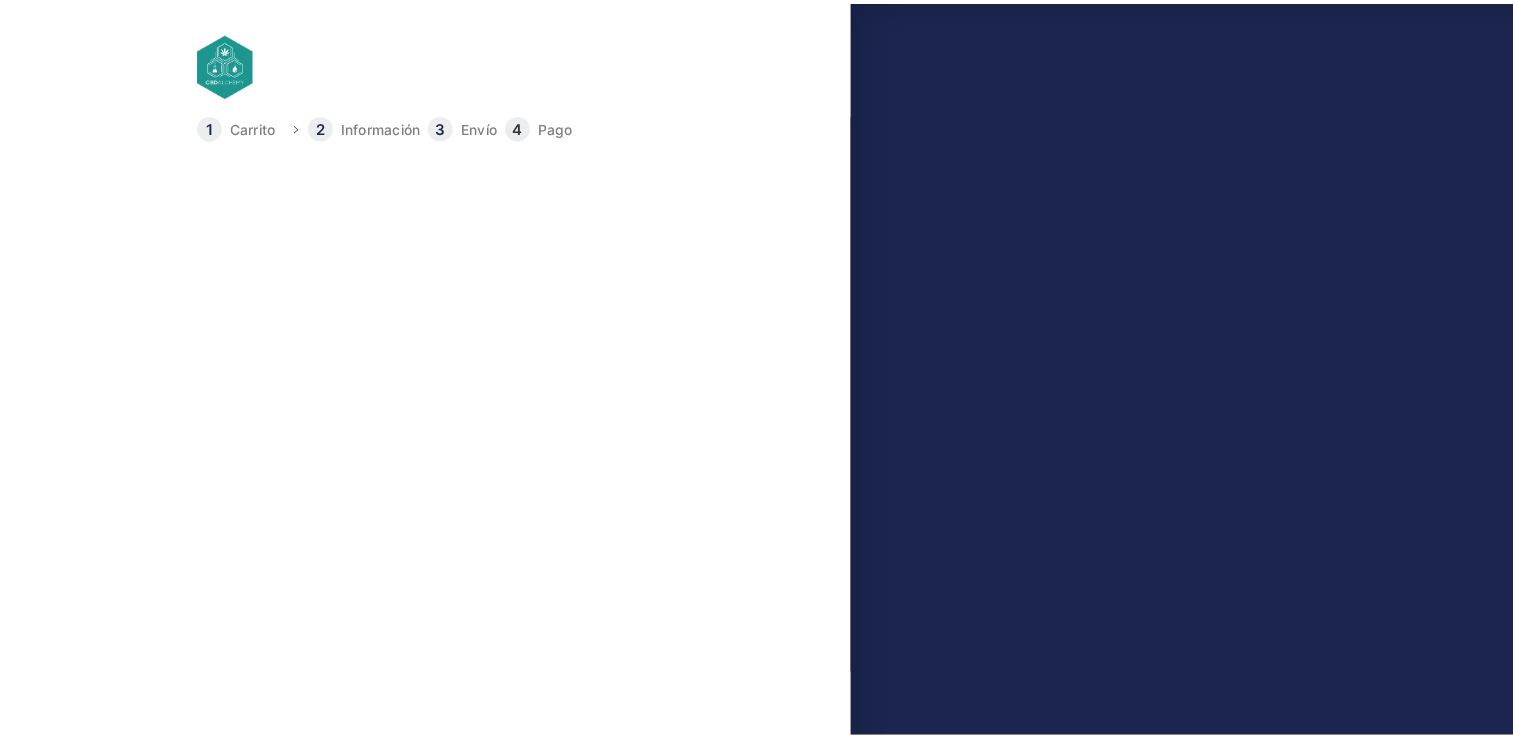 scroll, scrollTop: 0, scrollLeft: 0, axis: both 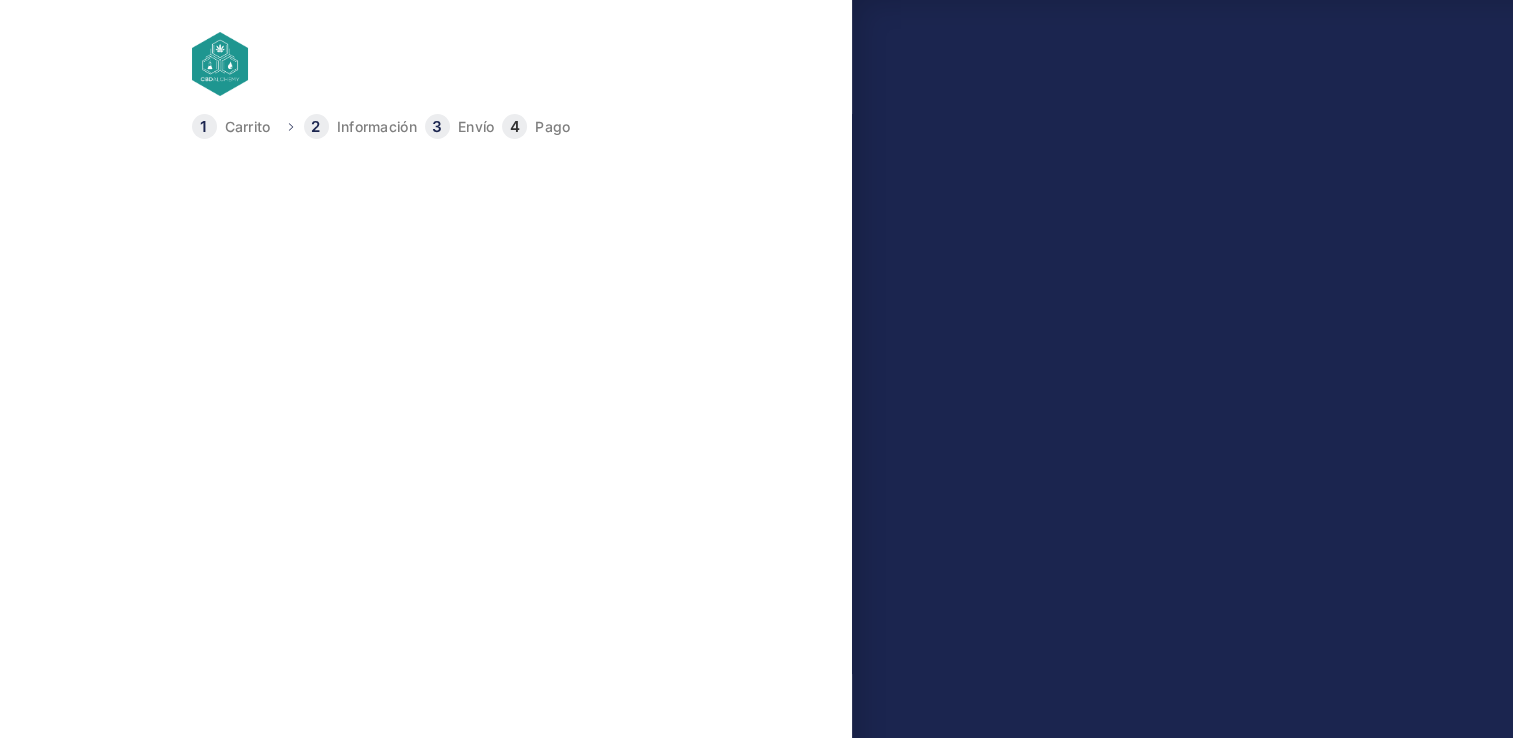 select on "B" 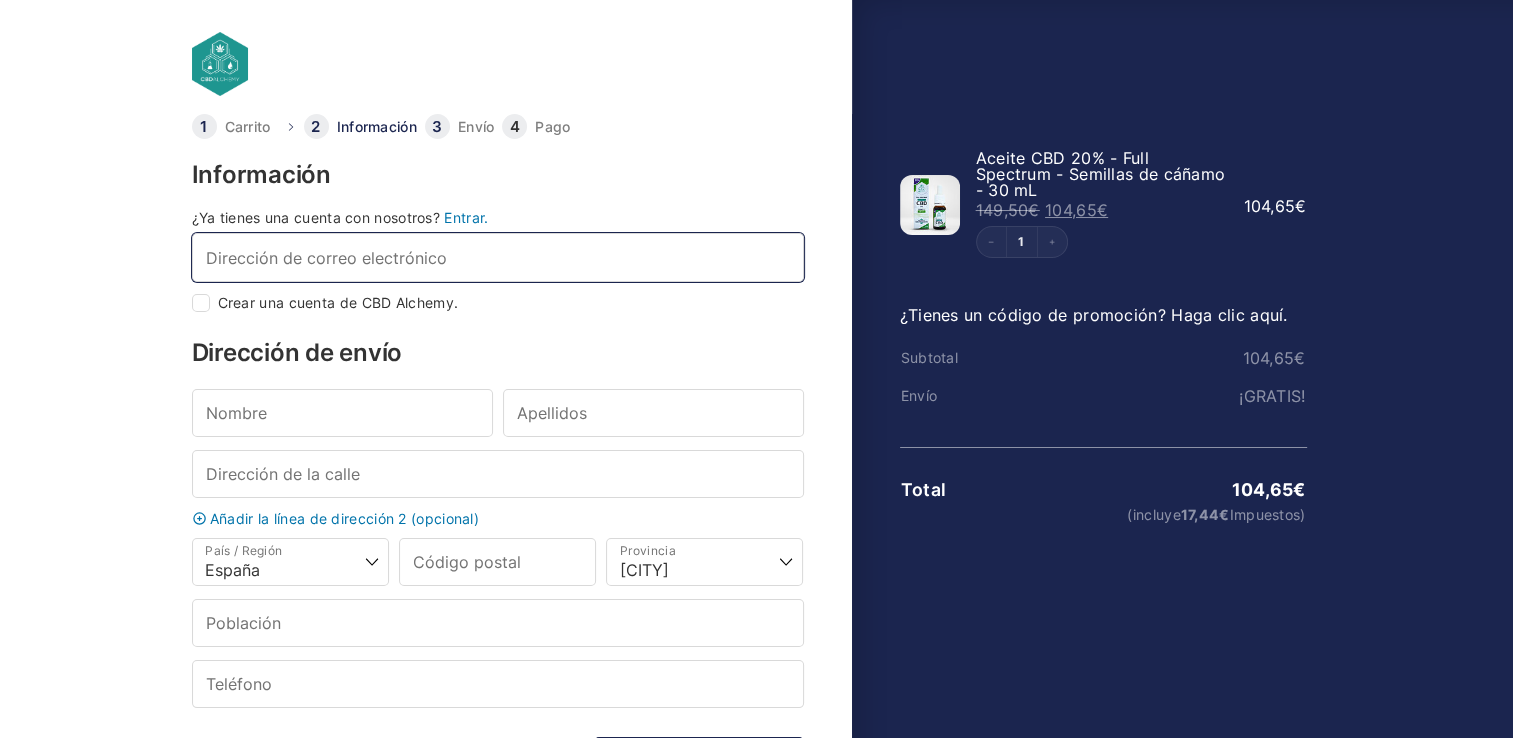 click on "Dirección de correo electrónico  *" at bounding box center [498, 257] 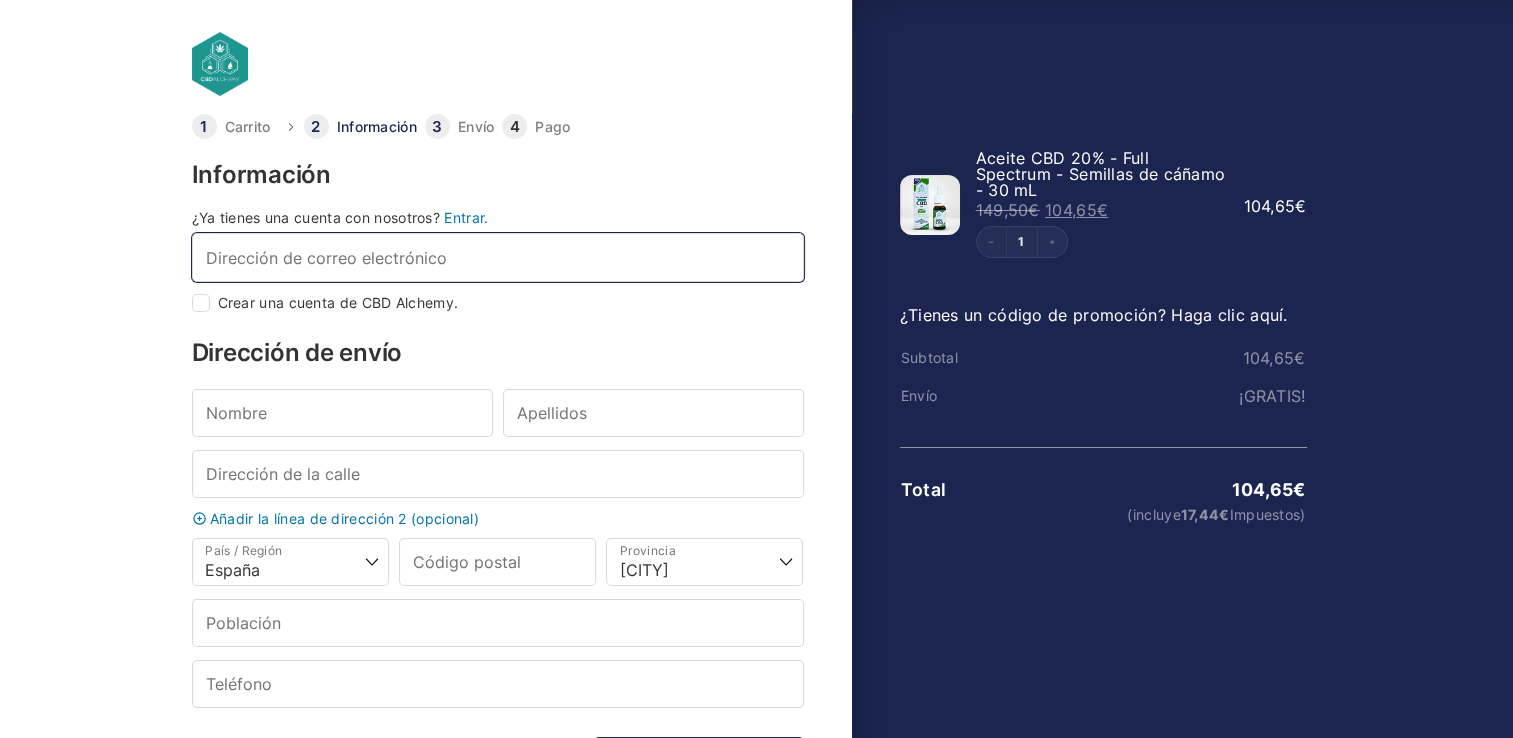 type on "sergio.076@hotmail.com" 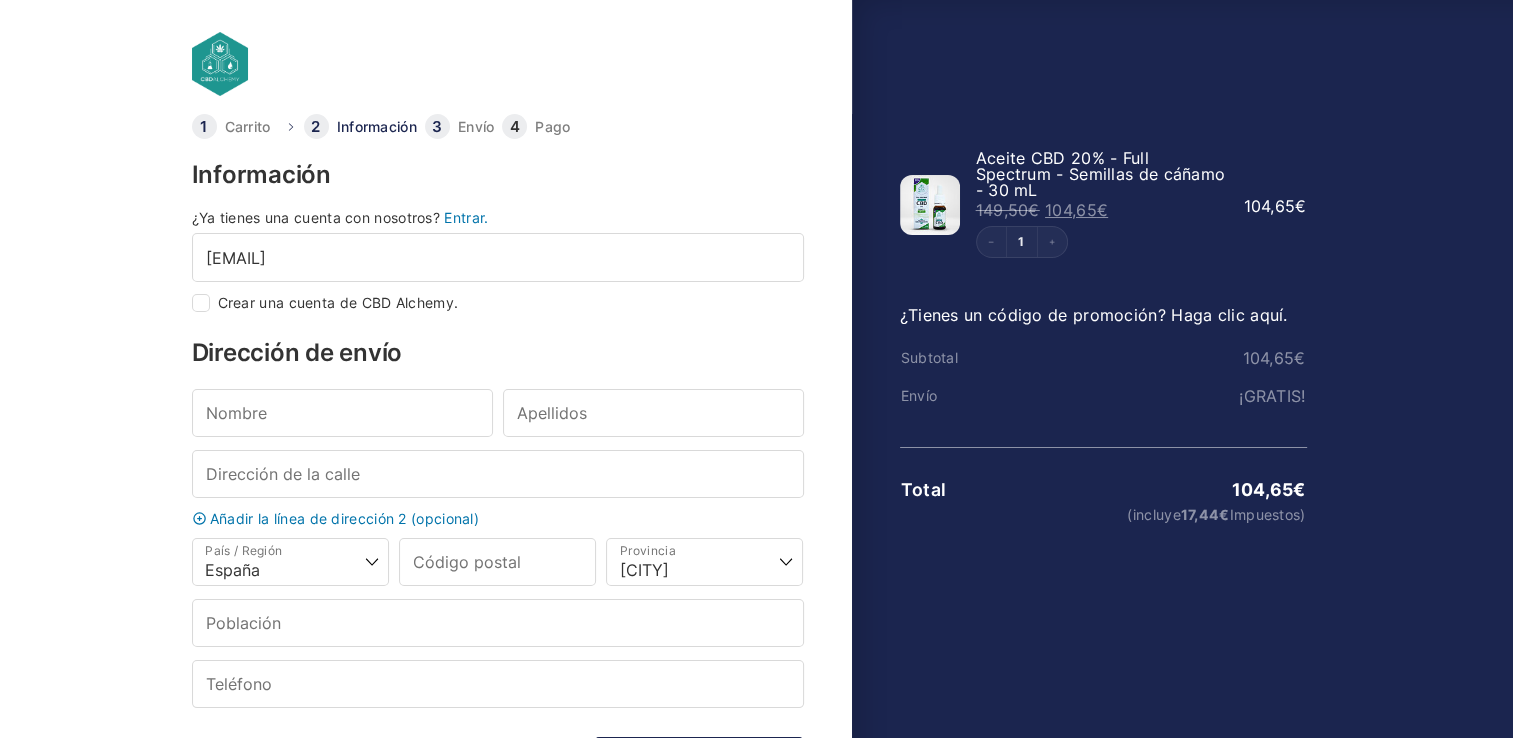type on "Sergio" 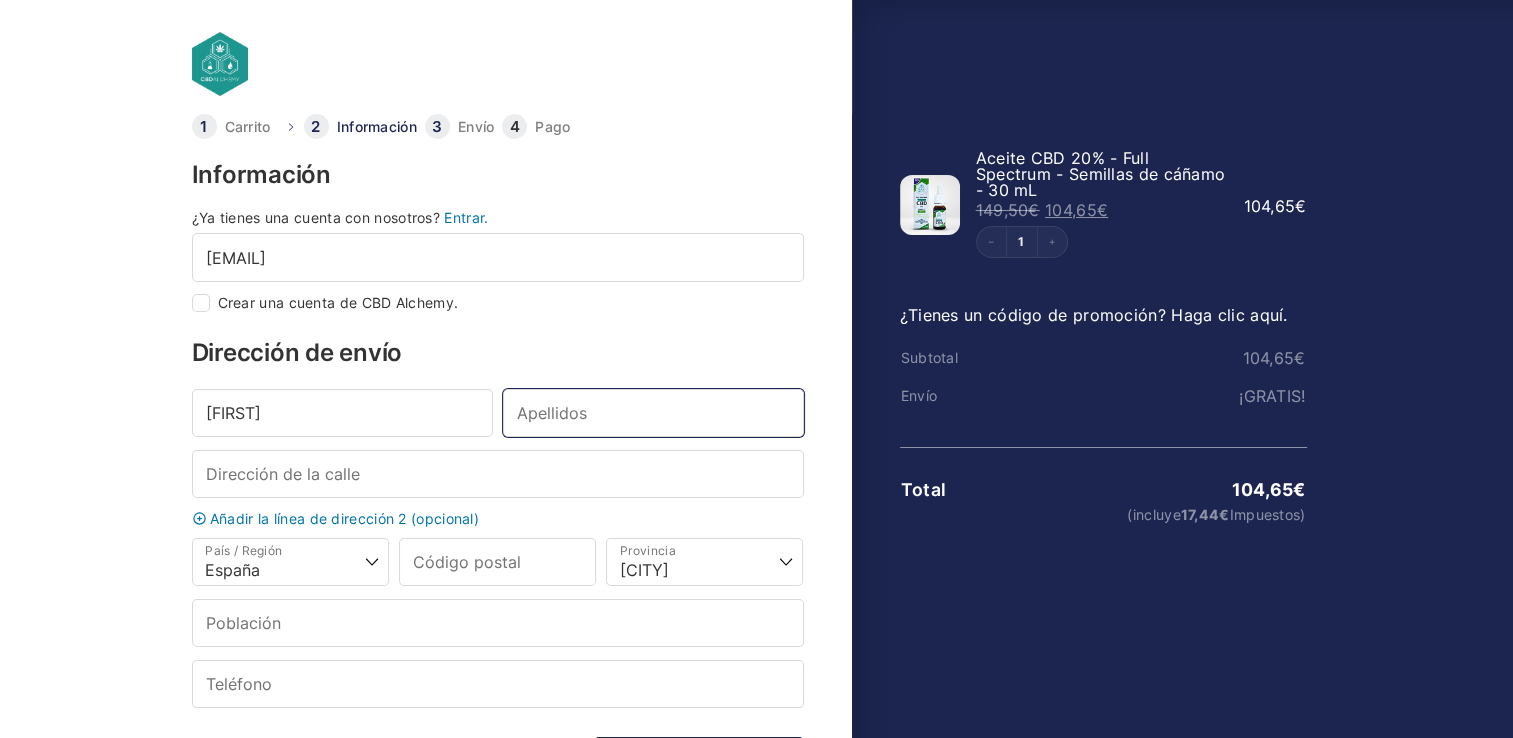 type on "Díaz-Ropero" 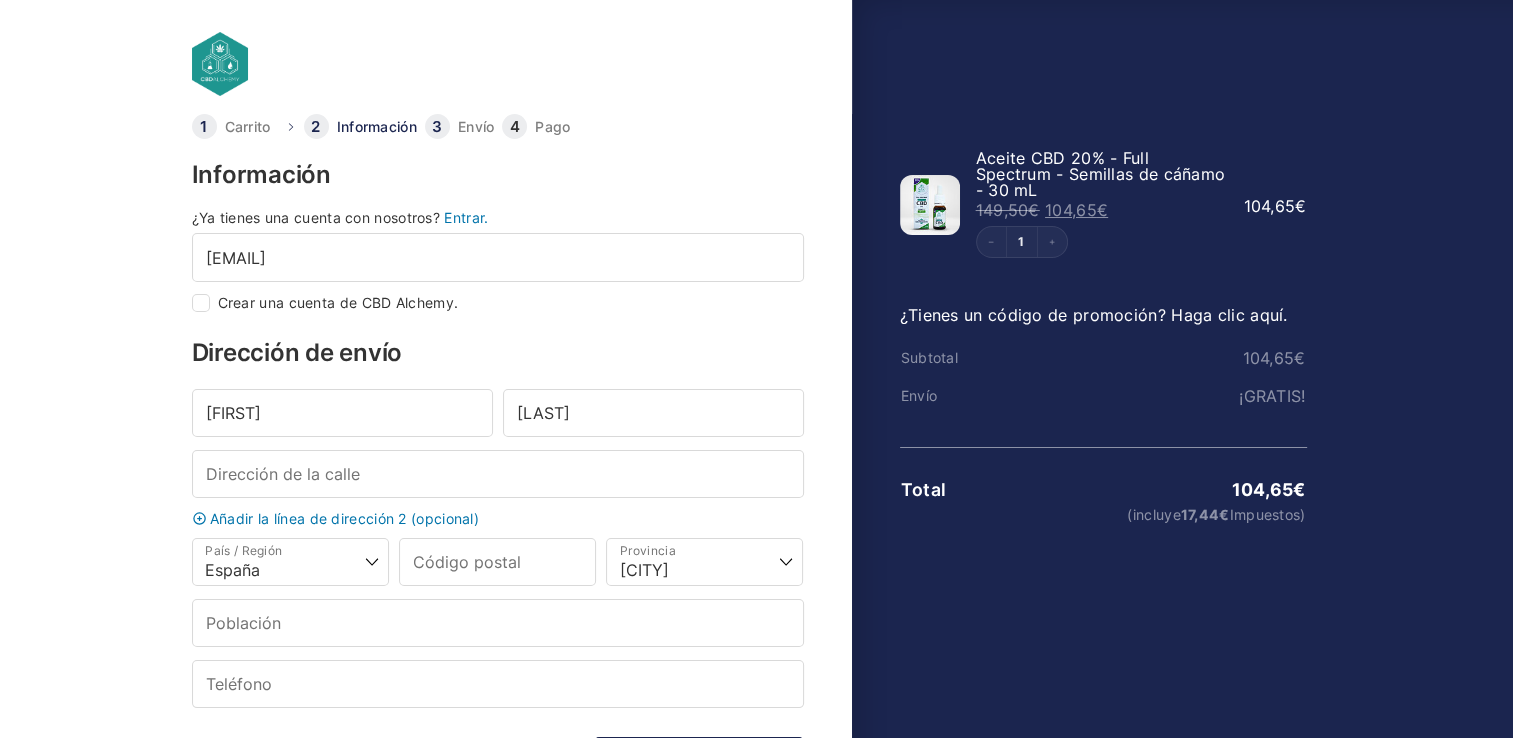 type on "Rambla de Egara 297 2º 3ª" 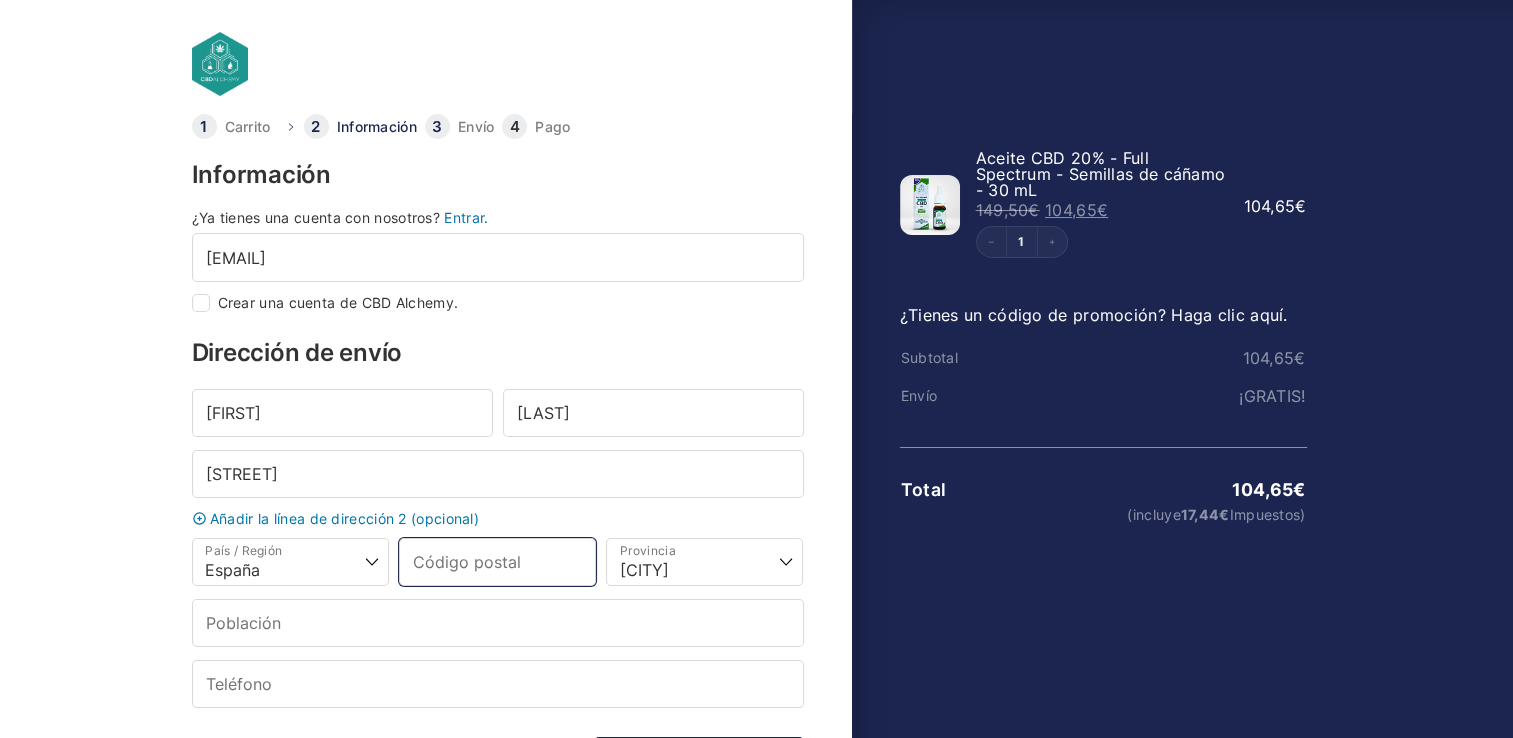 type on "08224" 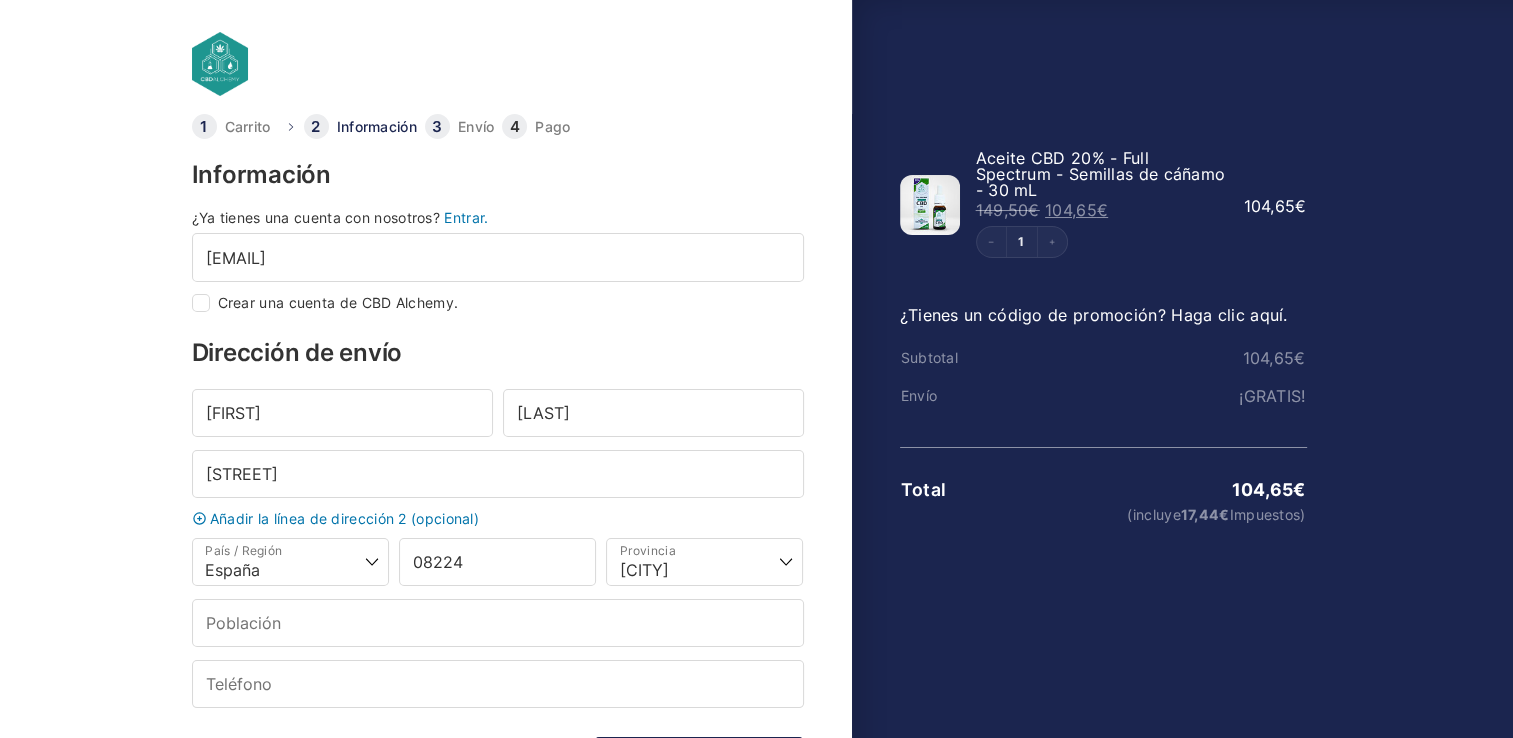 type on "Terrassa" 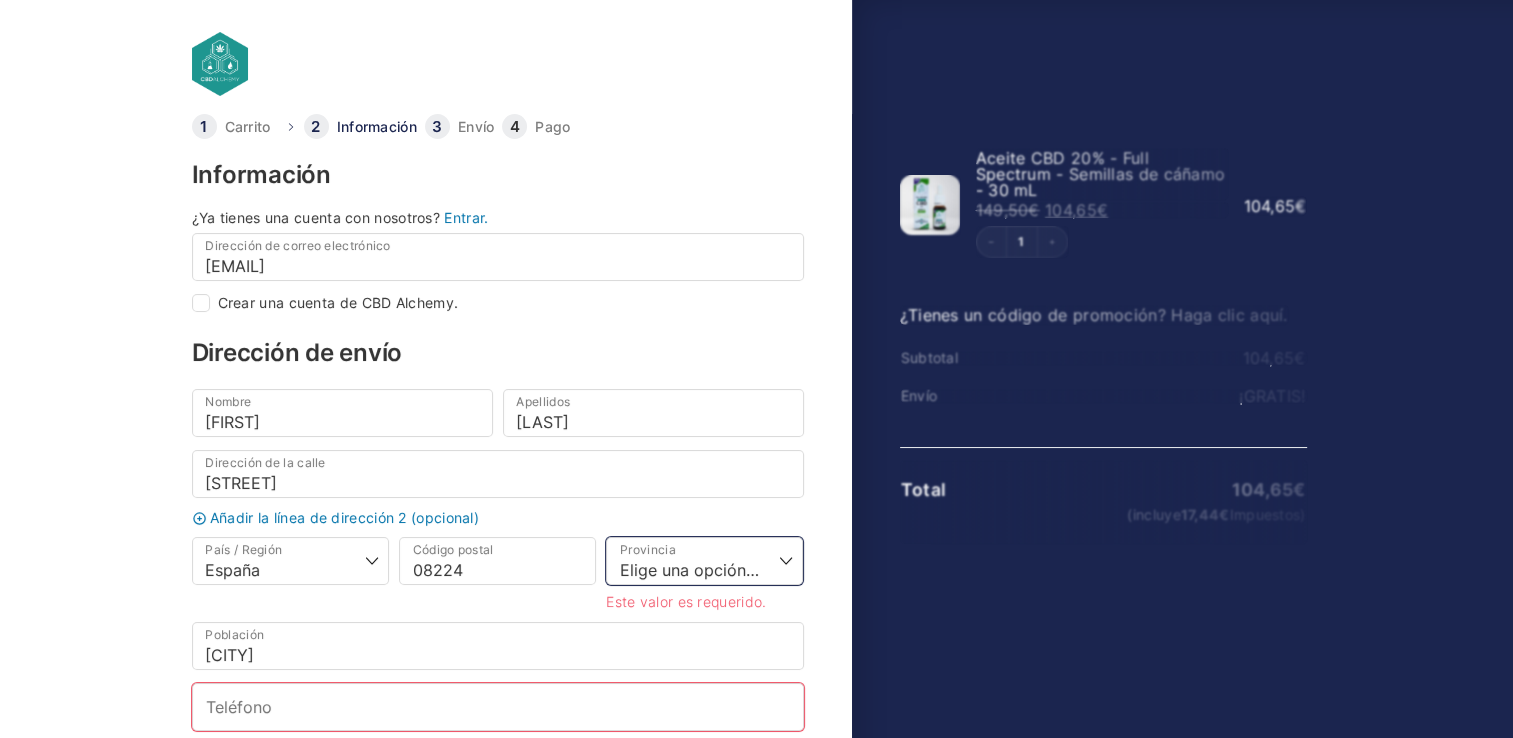 select on "B" 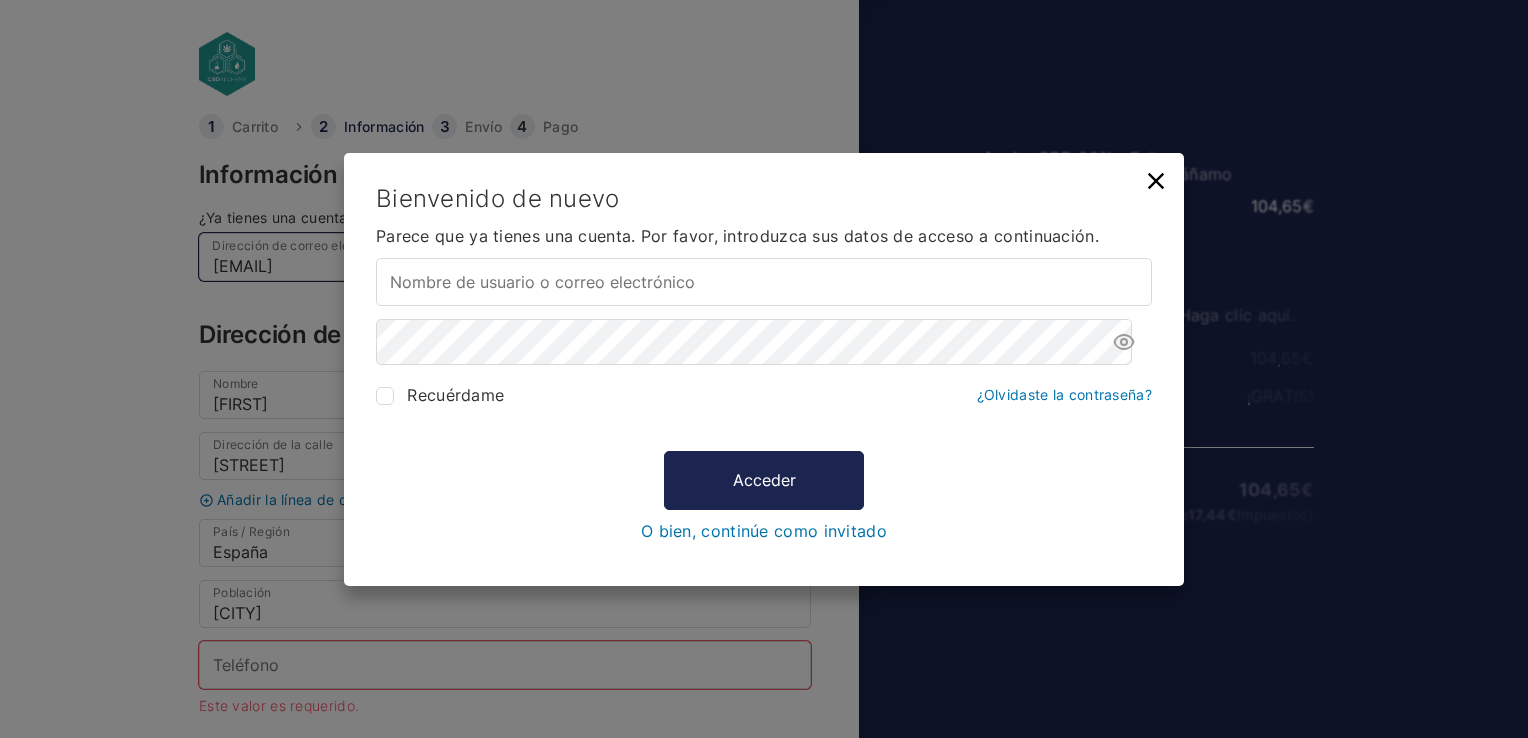 type on "sergio.076@hotmail.com" 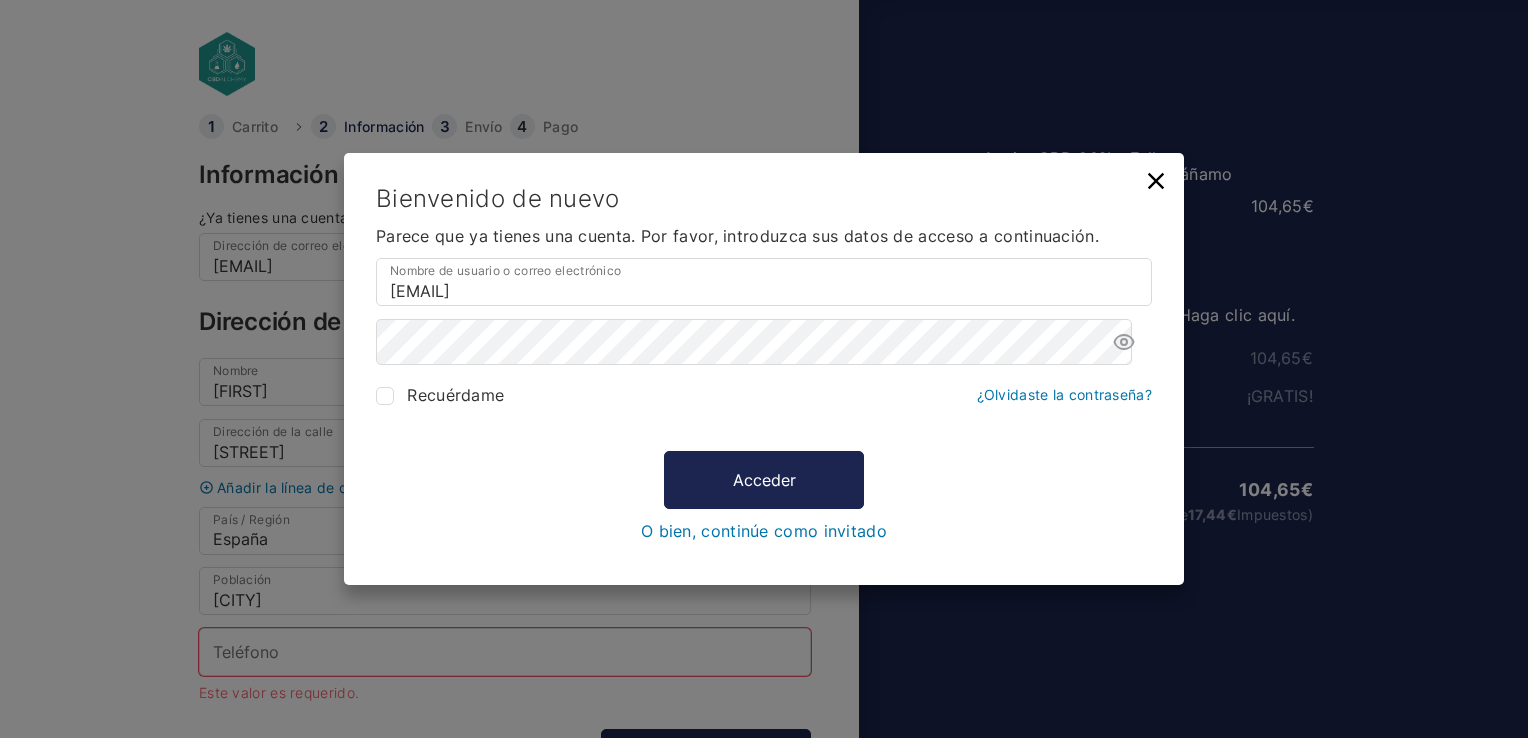 click on "O bien, continúe como invitado" at bounding box center [764, 531] 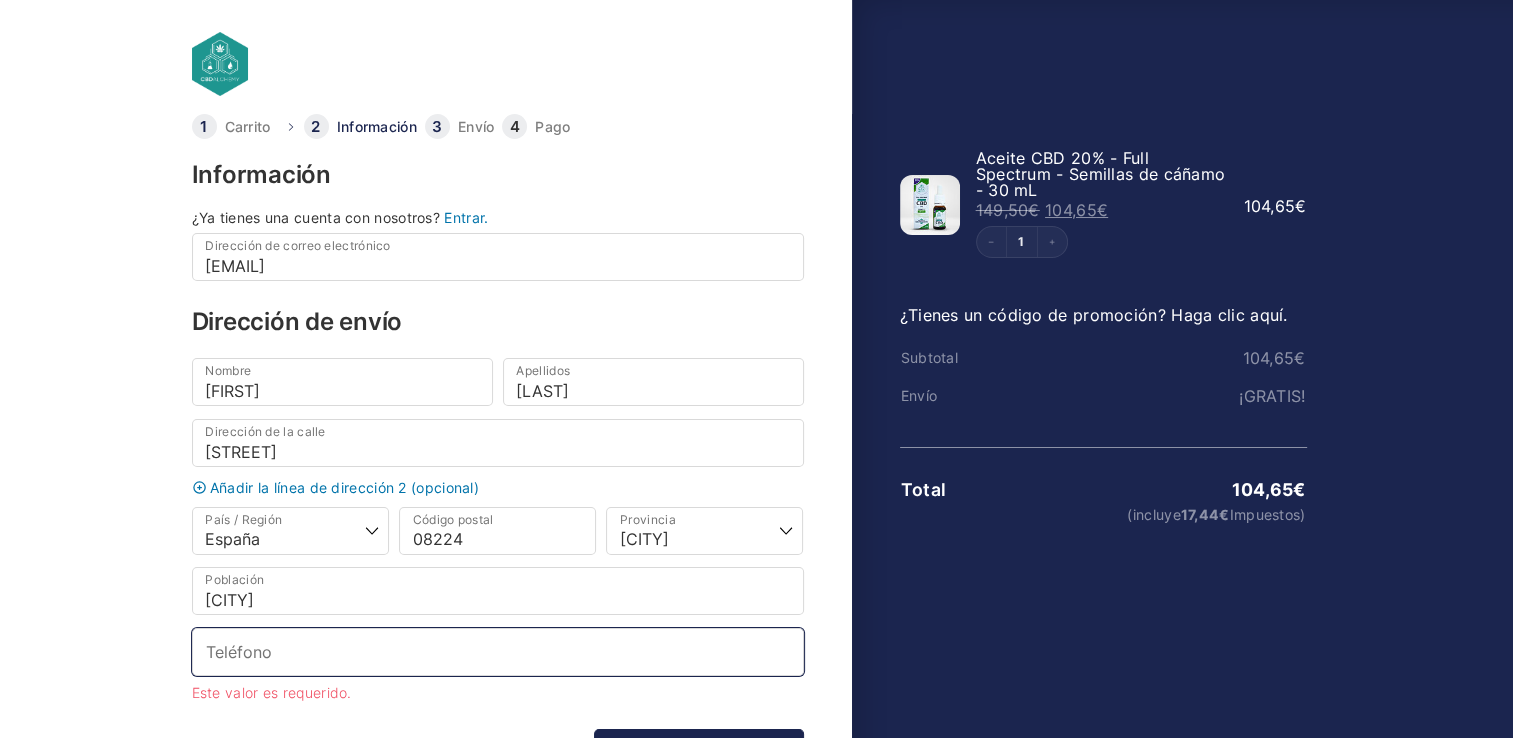 click on "Teléfono  *" at bounding box center (498, 652) 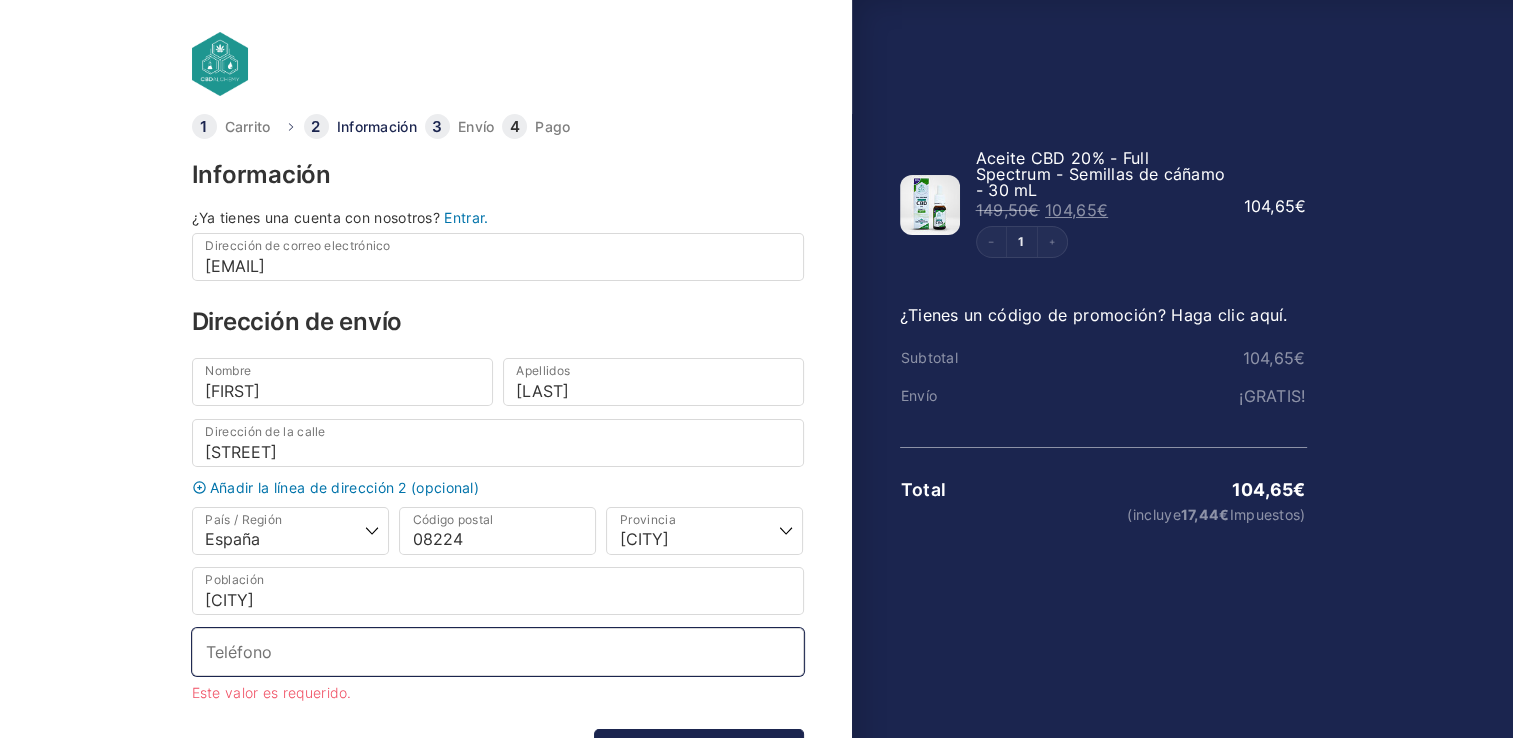 type on "+34653846867" 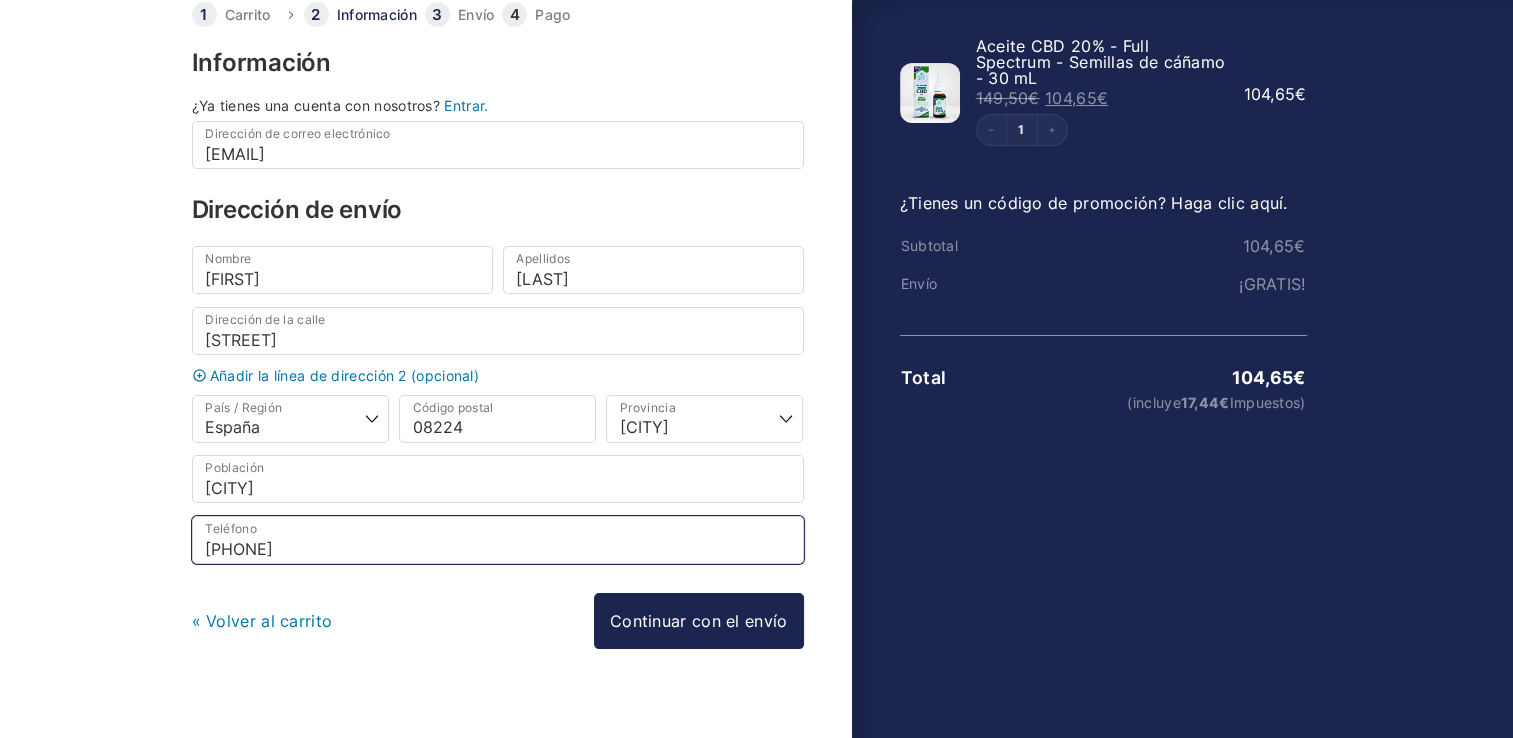scroll, scrollTop: 132, scrollLeft: 0, axis: vertical 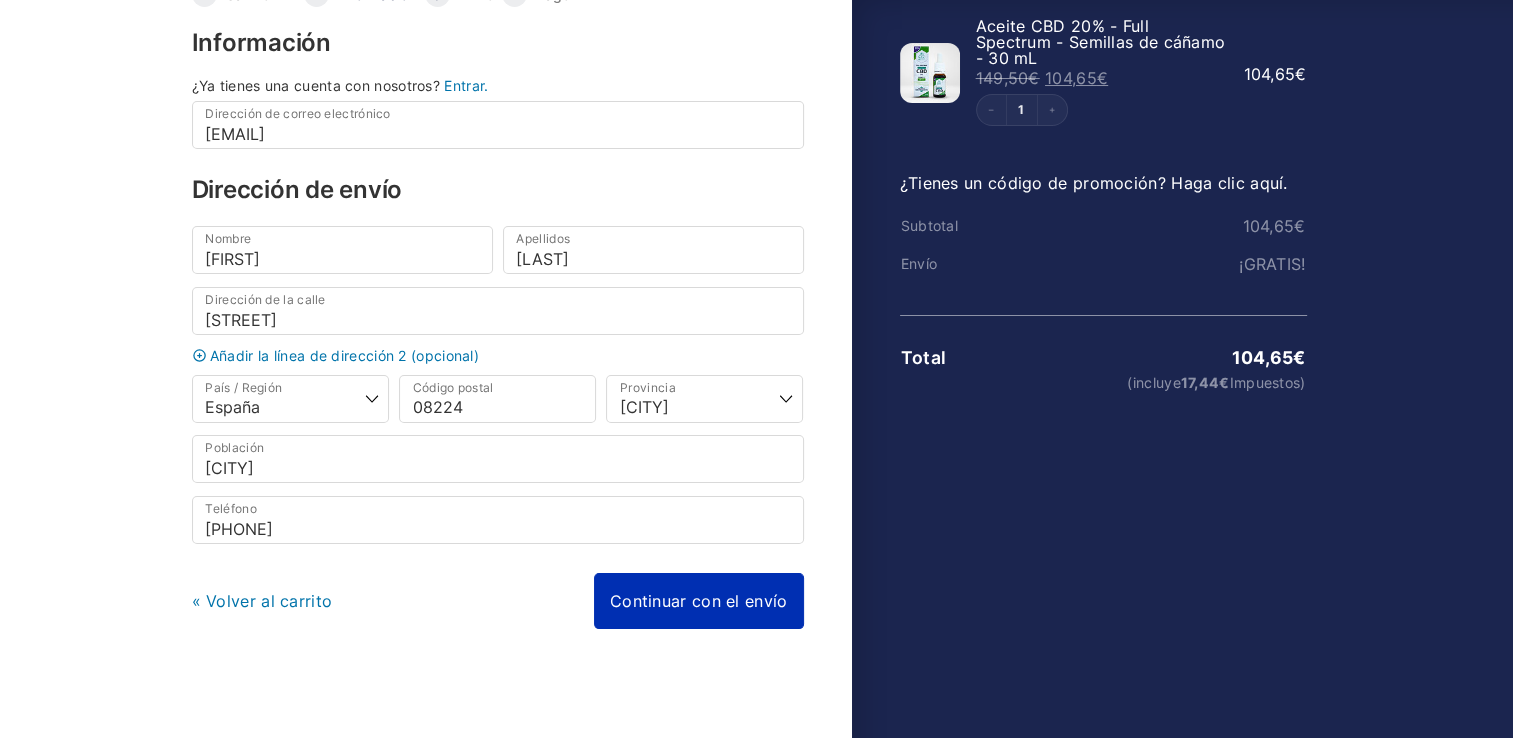 click on "Continuar con el envío" at bounding box center [699, 601] 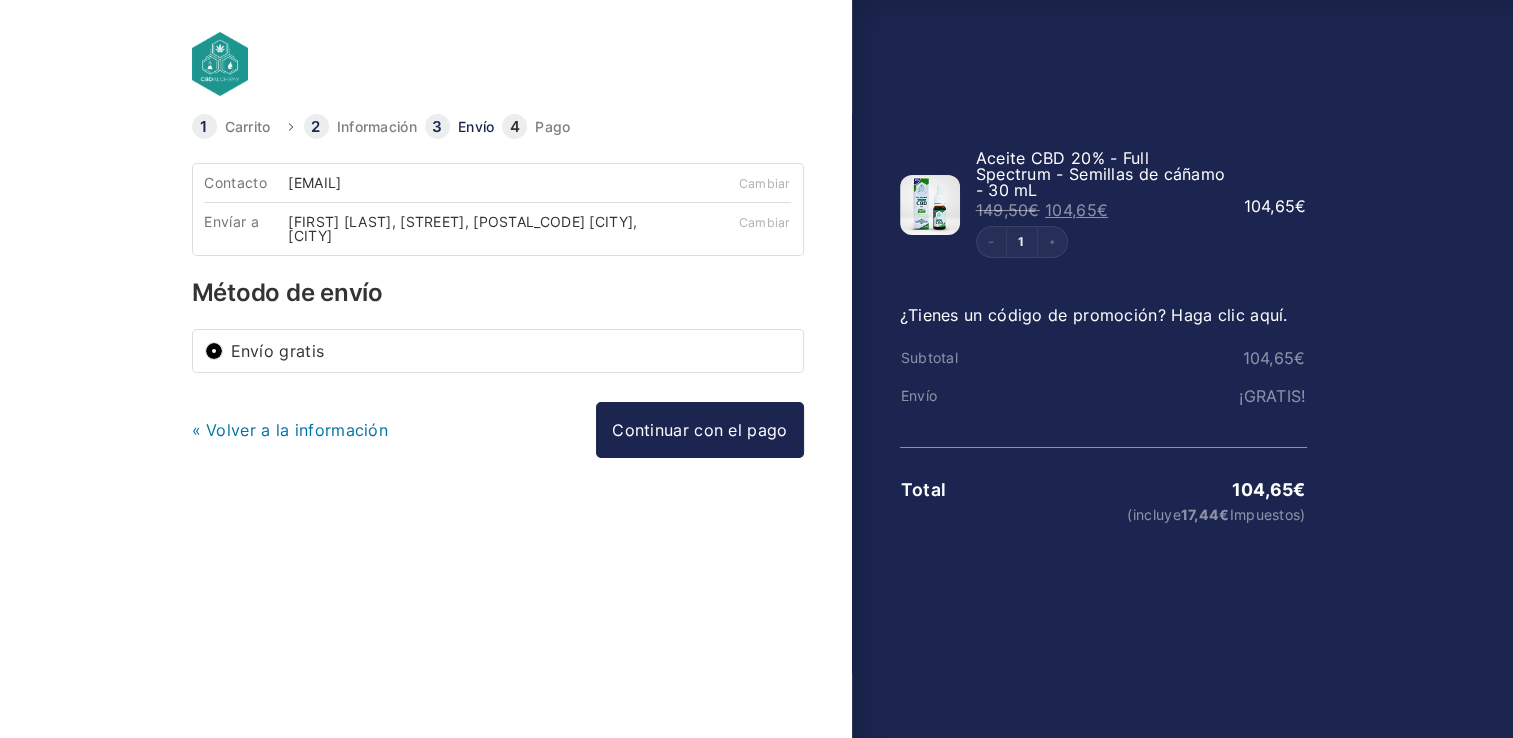 scroll, scrollTop: 0, scrollLeft: 0, axis: both 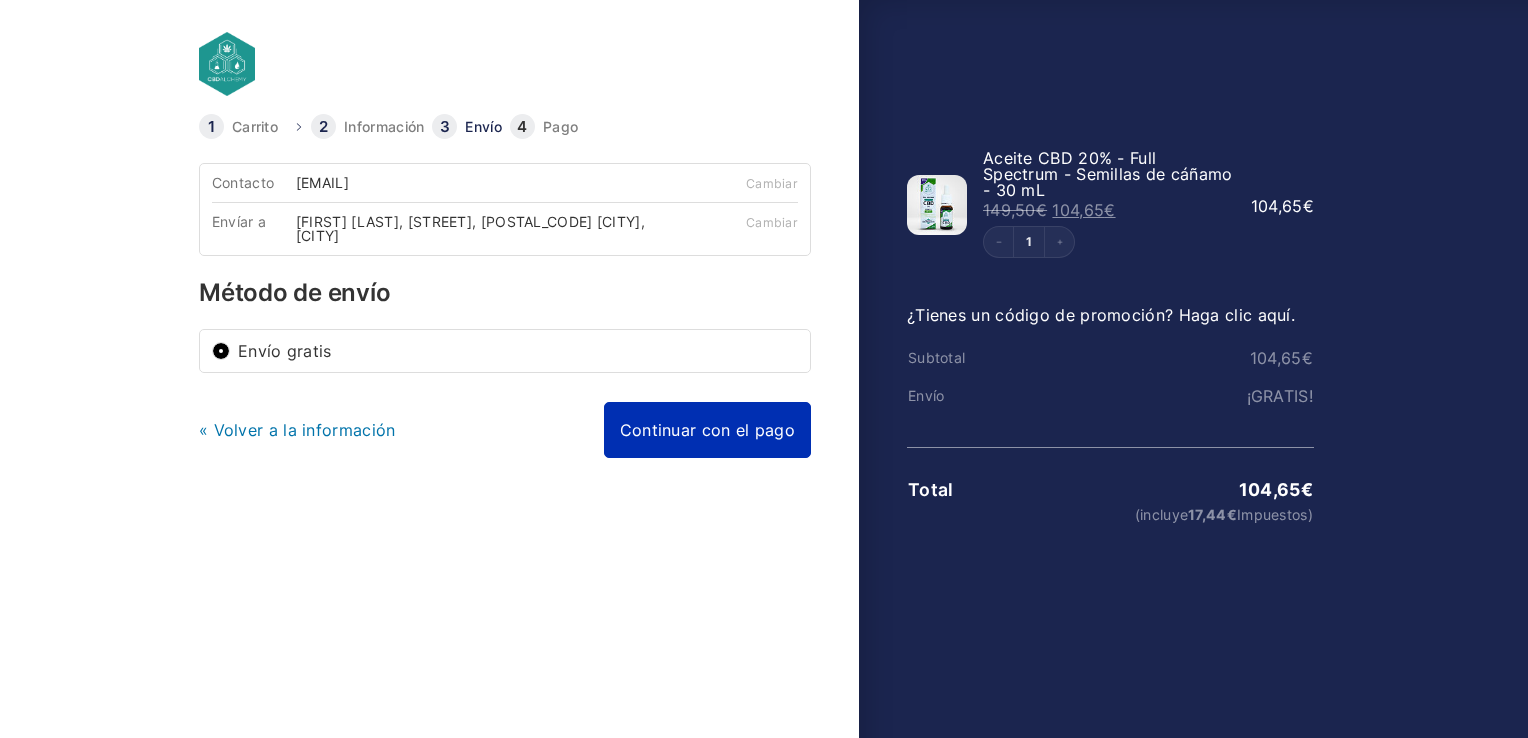 click on "Continuar con el pago" at bounding box center (707, 430) 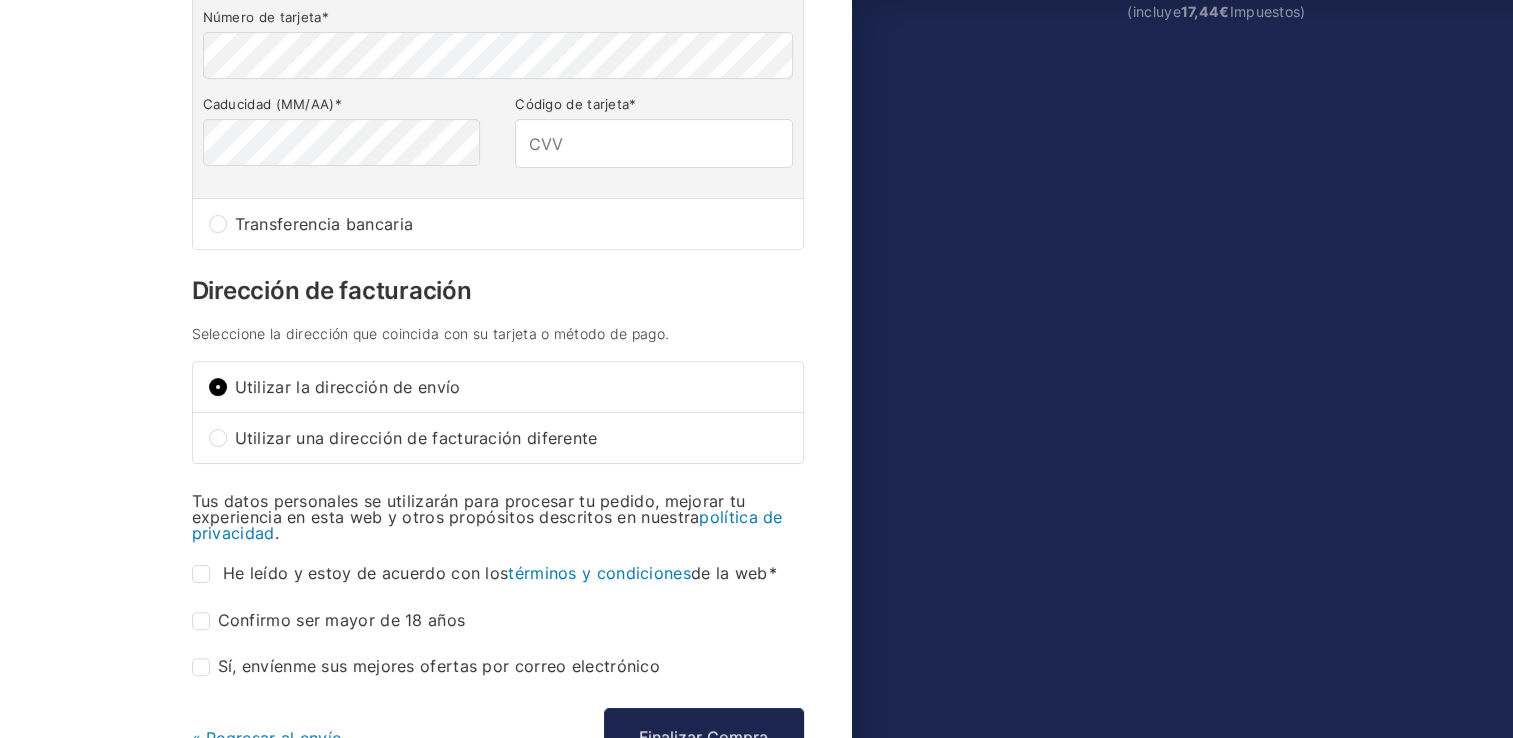 scroll, scrollTop: 509, scrollLeft: 0, axis: vertical 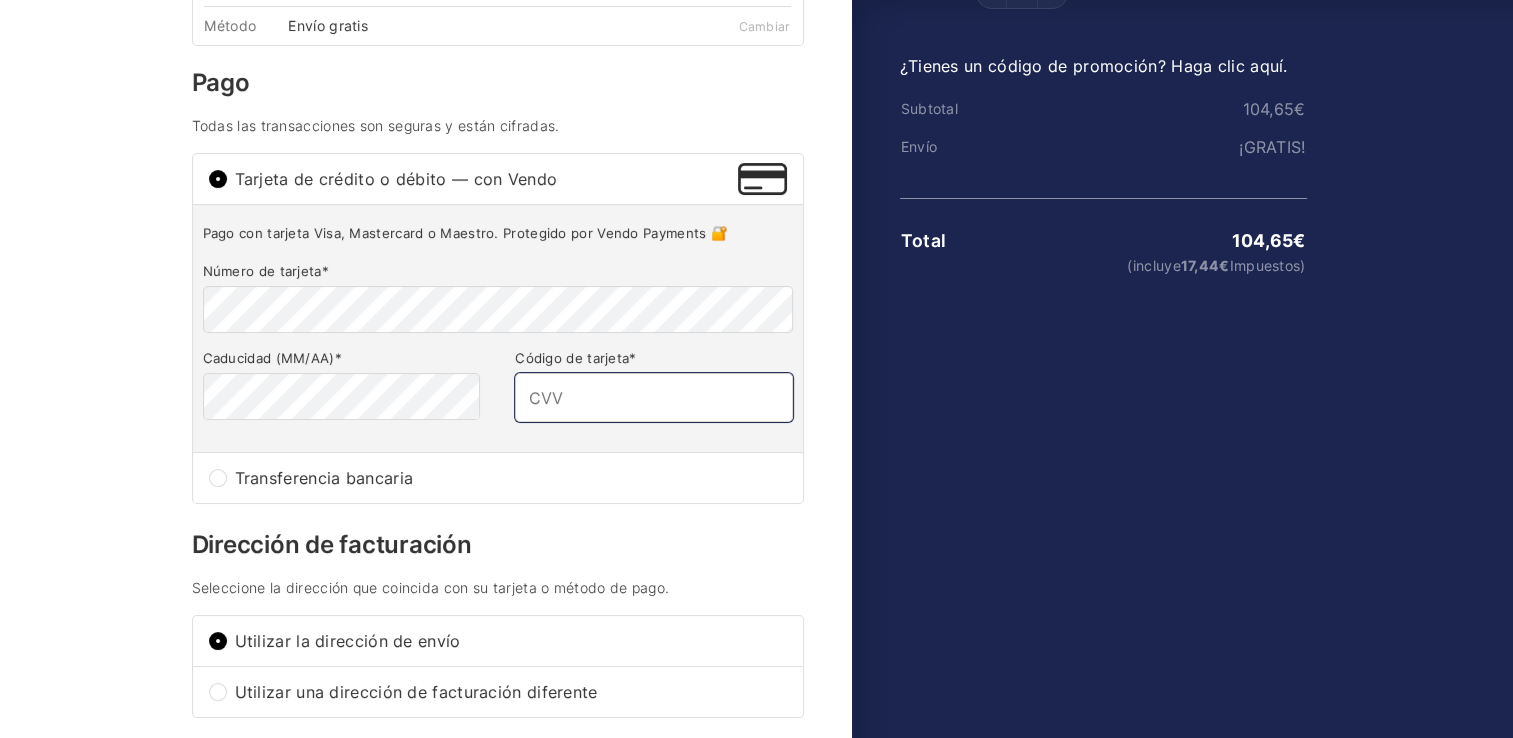 click on "Código de tarjeta  *" at bounding box center [653, 397] 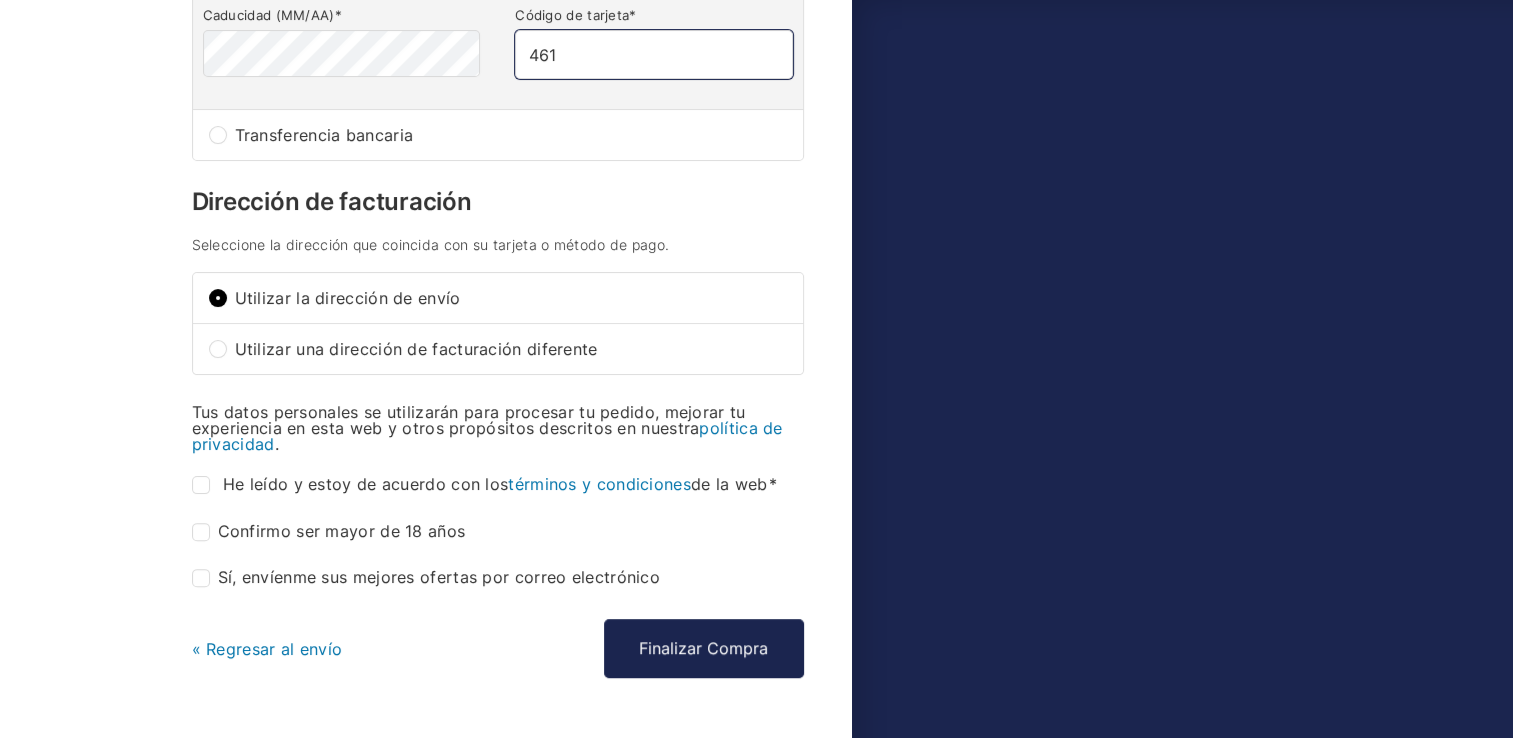 scroll, scrollTop: 644, scrollLeft: 0, axis: vertical 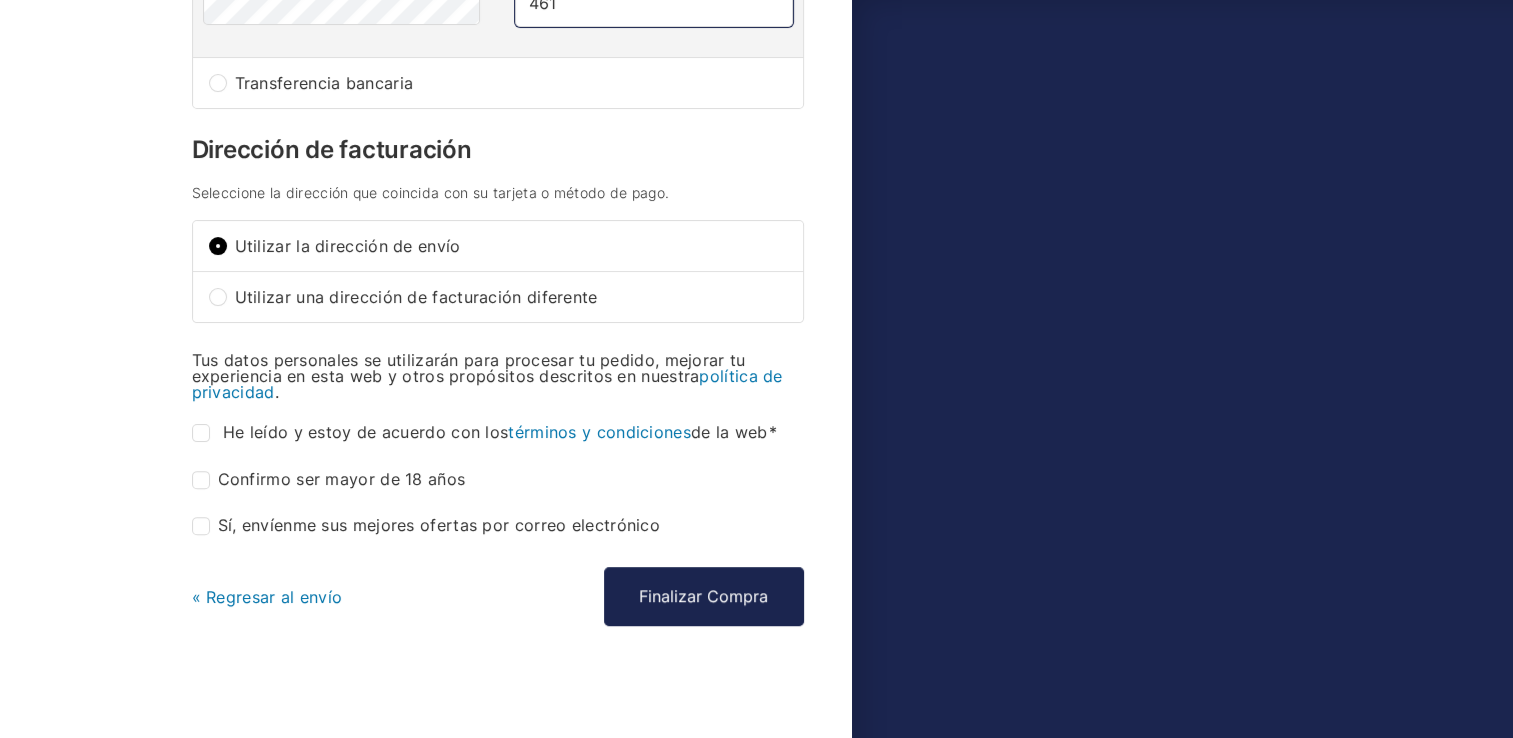 type on "461" 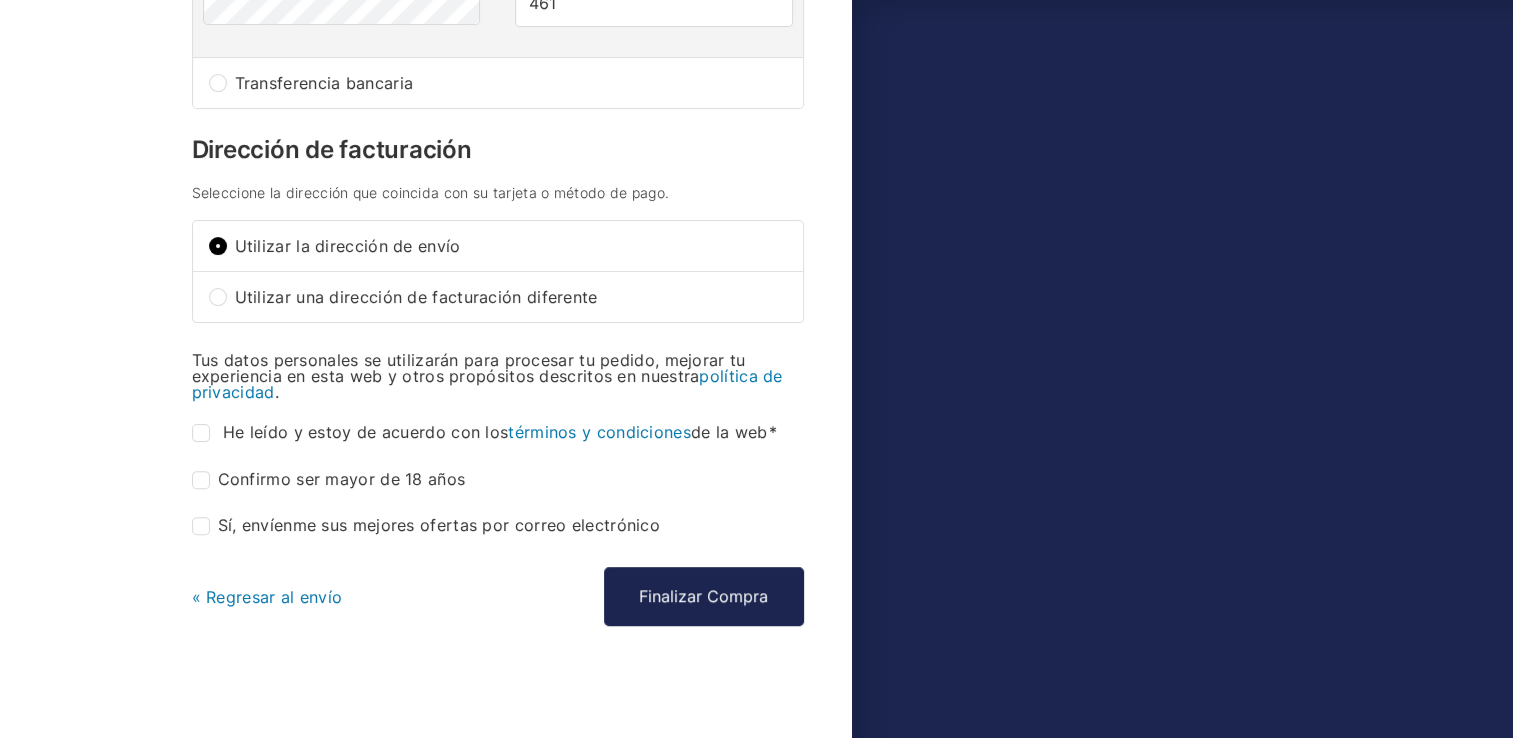 click on "He leído y estoy de acuerdo con los  términos y condiciones  de la web   *" at bounding box center [201, 433] 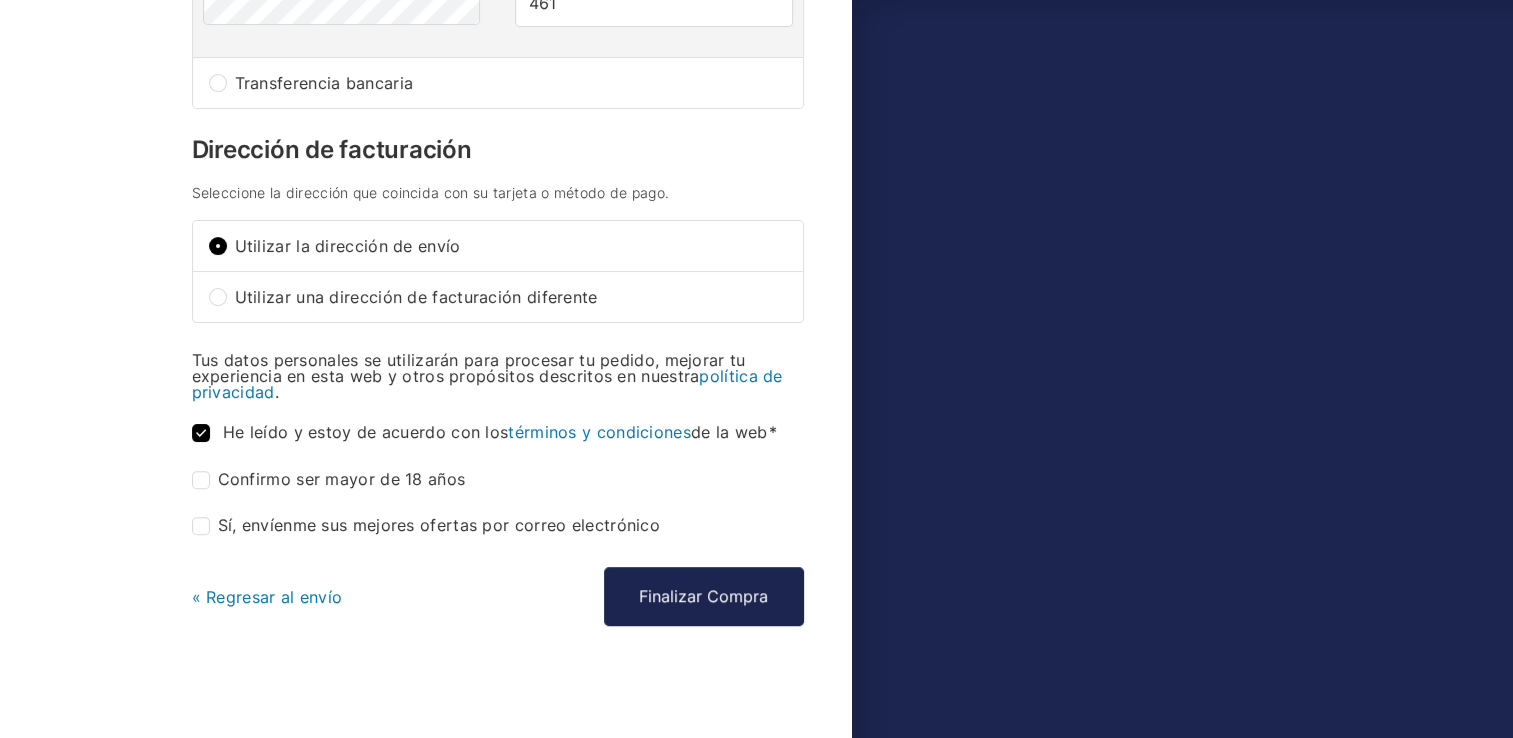 click on "Confirmo ser mayor de 18 años  *" at bounding box center [201, 480] 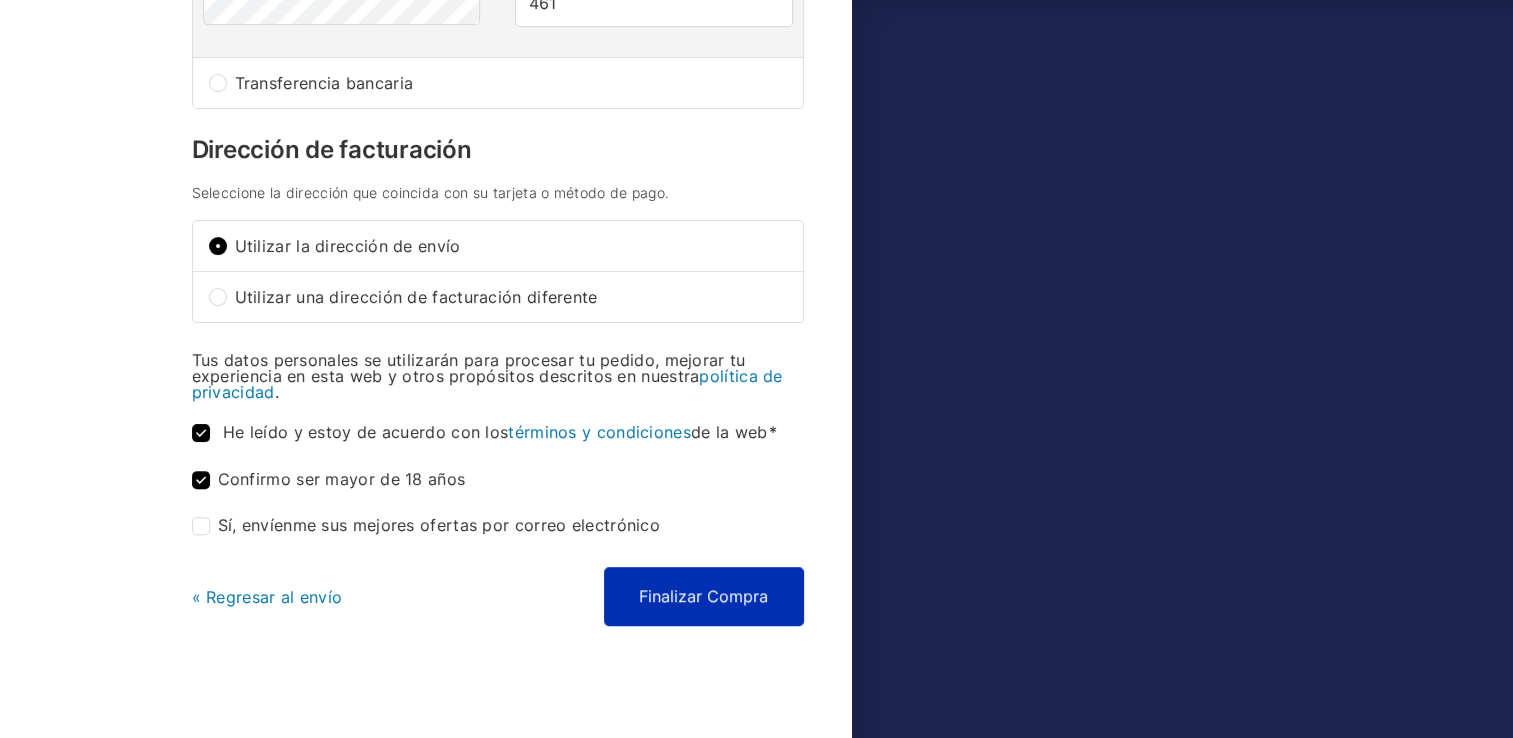 click on "Finalizar Compra" at bounding box center [704, 596] 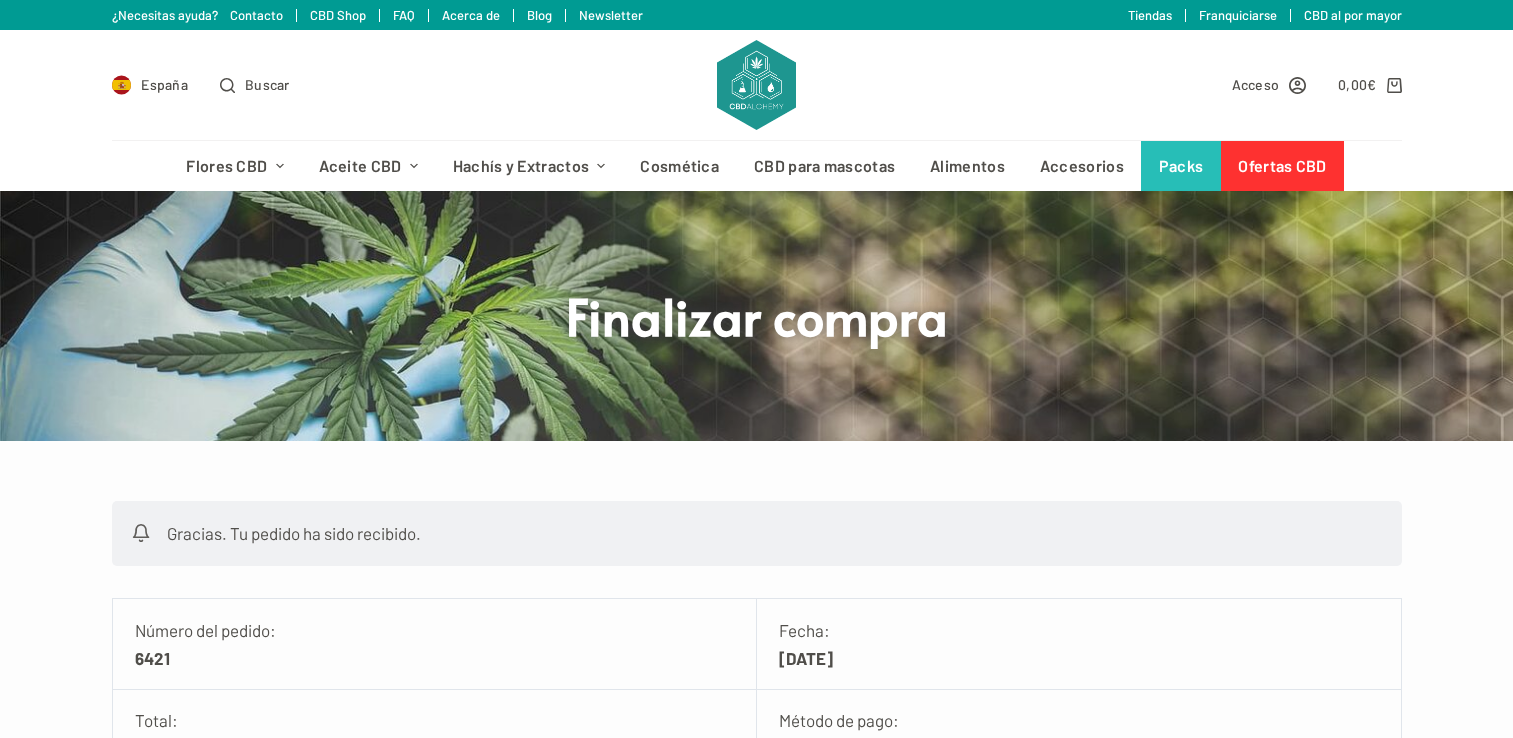 scroll, scrollTop: 0, scrollLeft: 0, axis: both 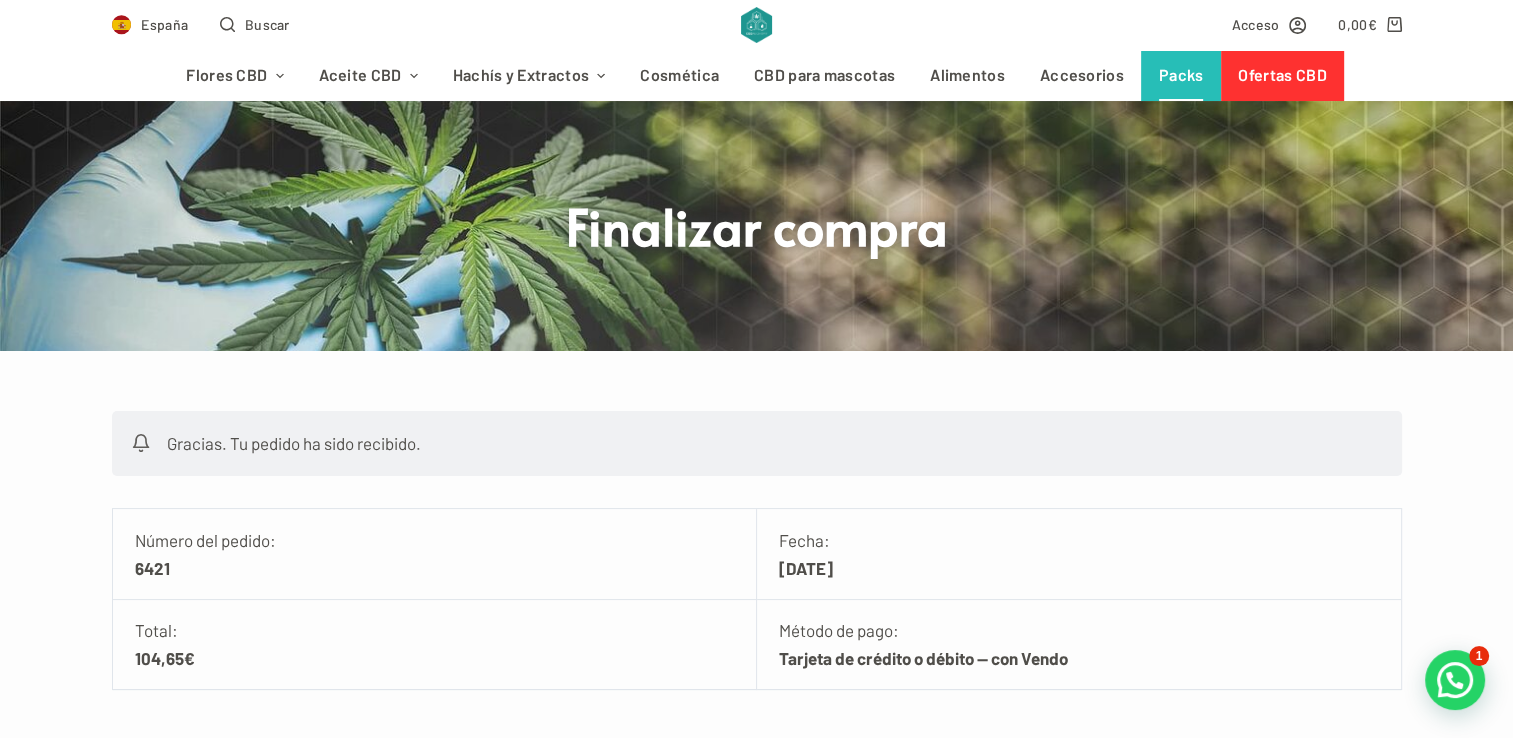 click on "Packs" at bounding box center (1181, 76) 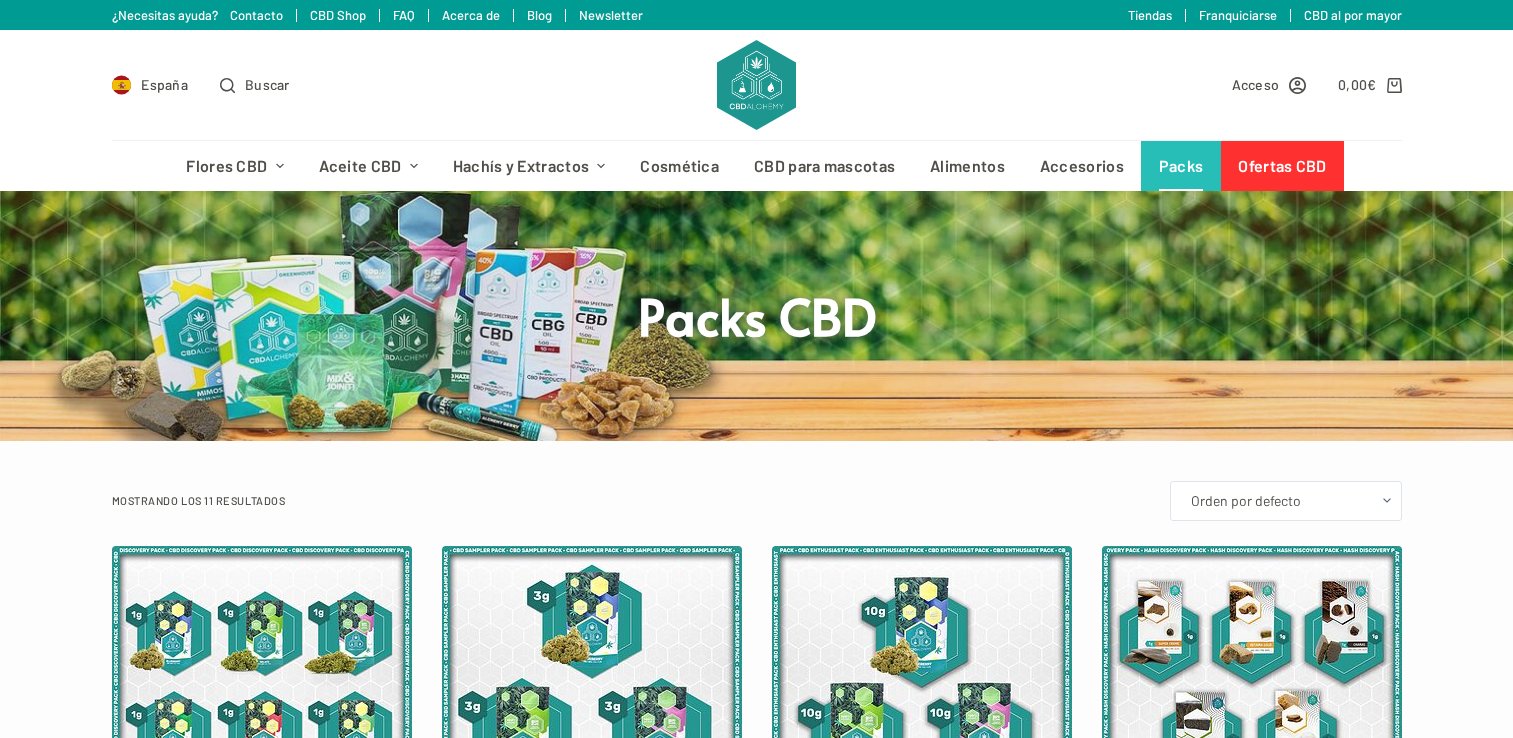 scroll, scrollTop: 0, scrollLeft: 0, axis: both 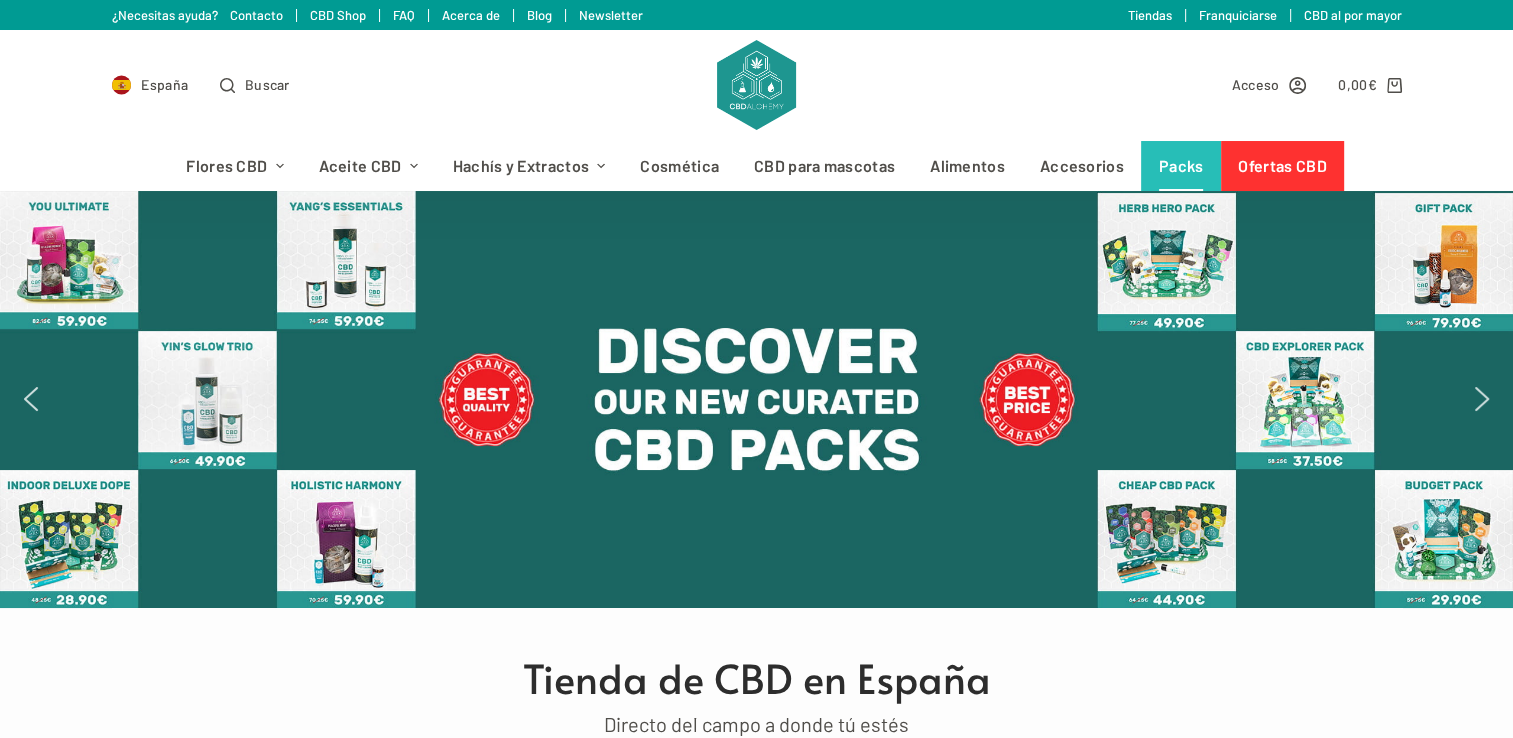 click on "Packs" at bounding box center [1181, 166] 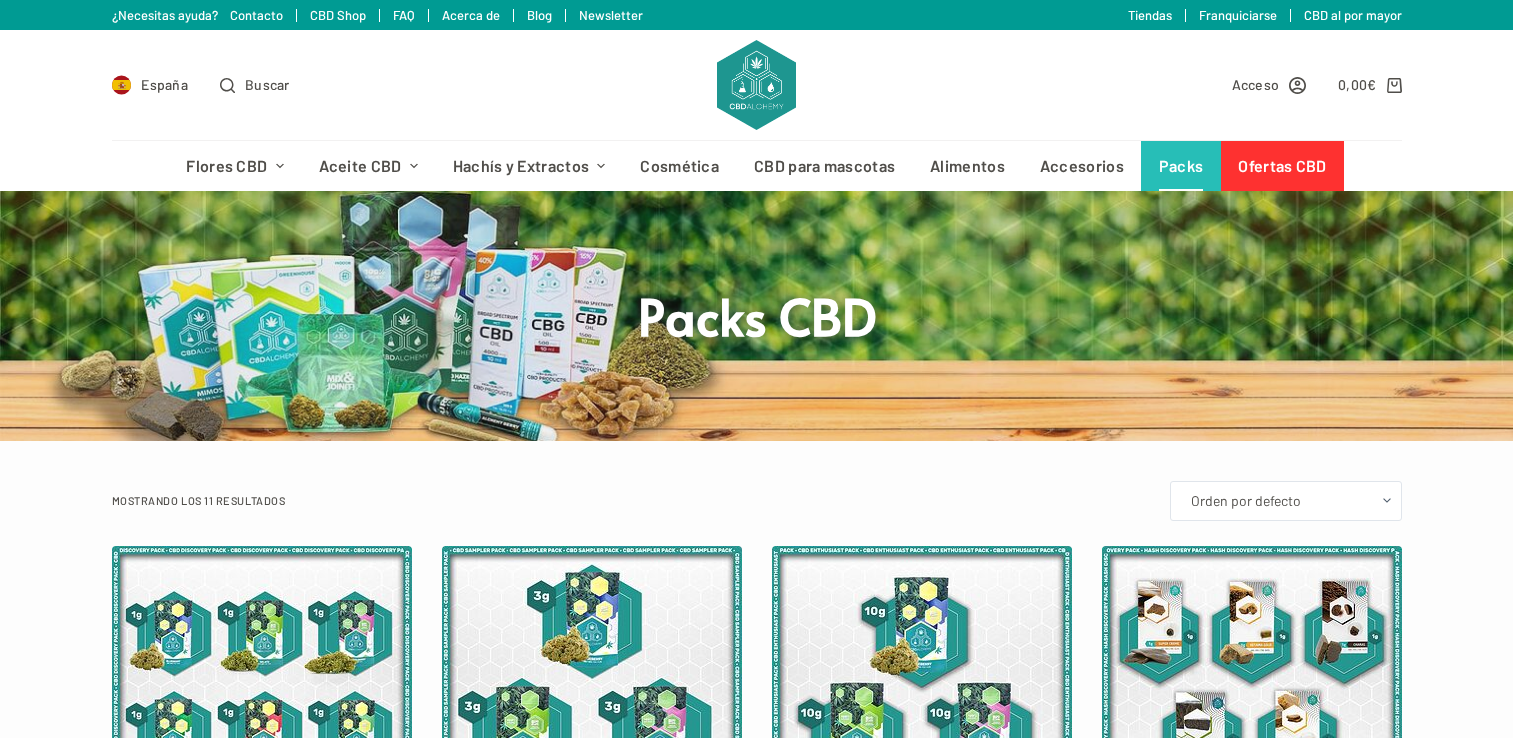 scroll, scrollTop: 0, scrollLeft: 0, axis: both 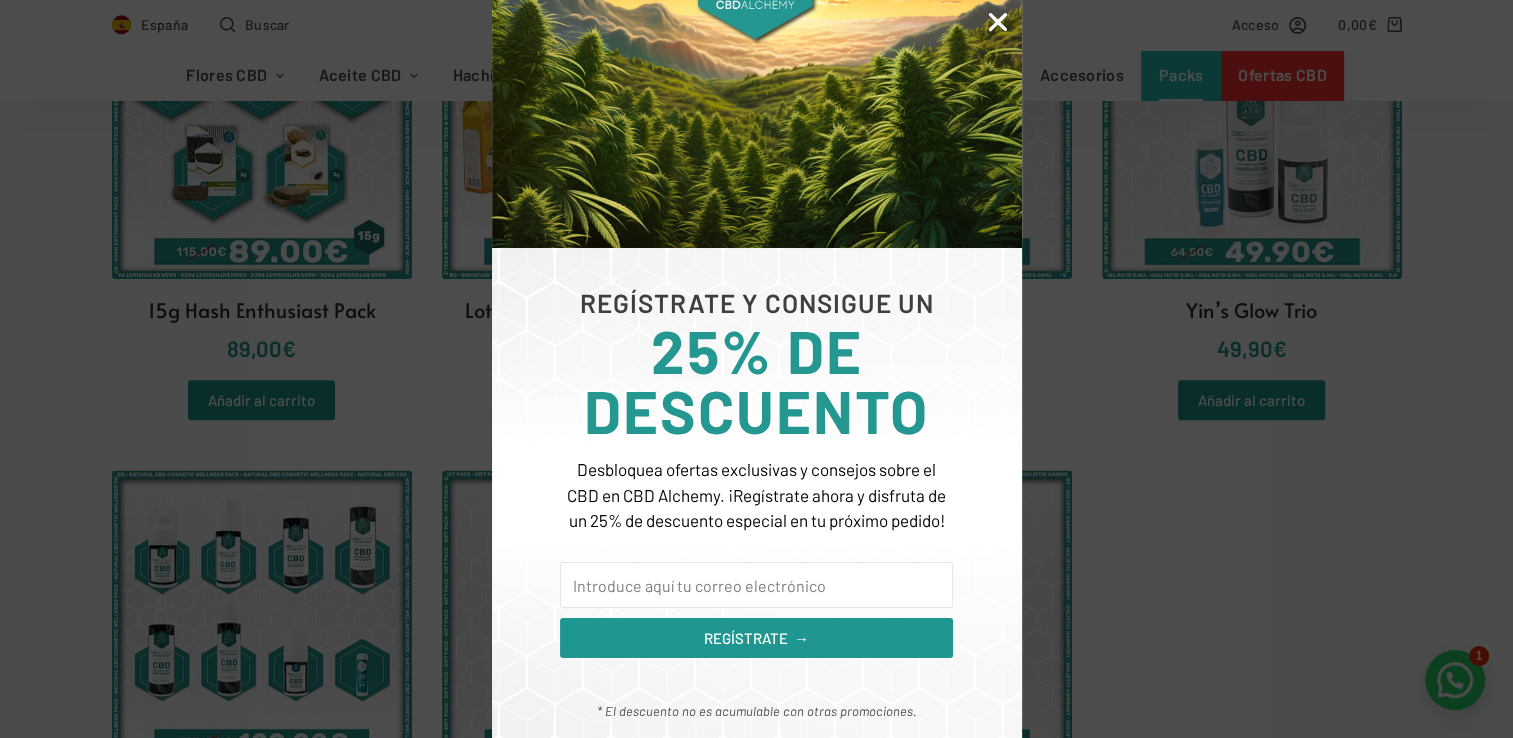 click at bounding box center (998, 22) 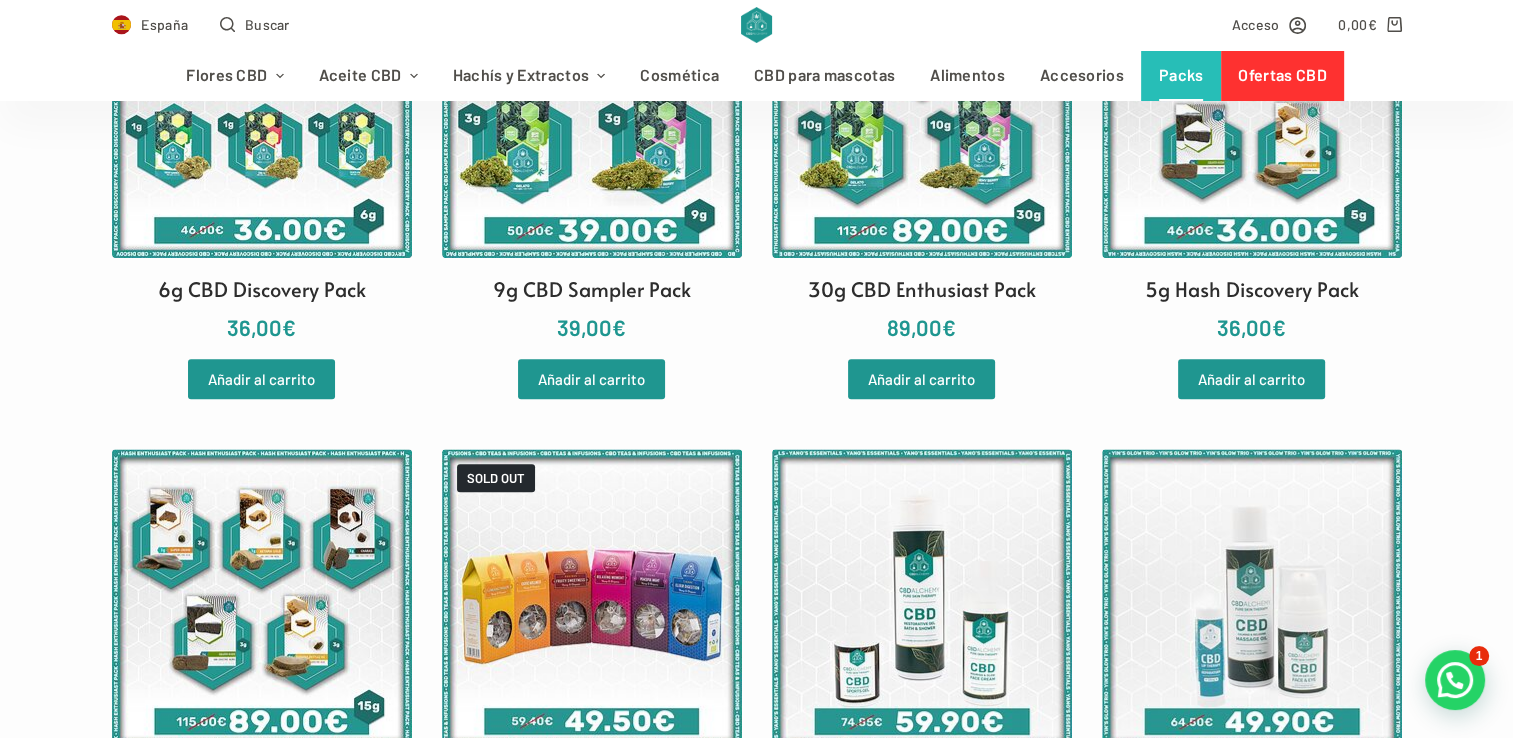 scroll, scrollTop: 460, scrollLeft: 0, axis: vertical 